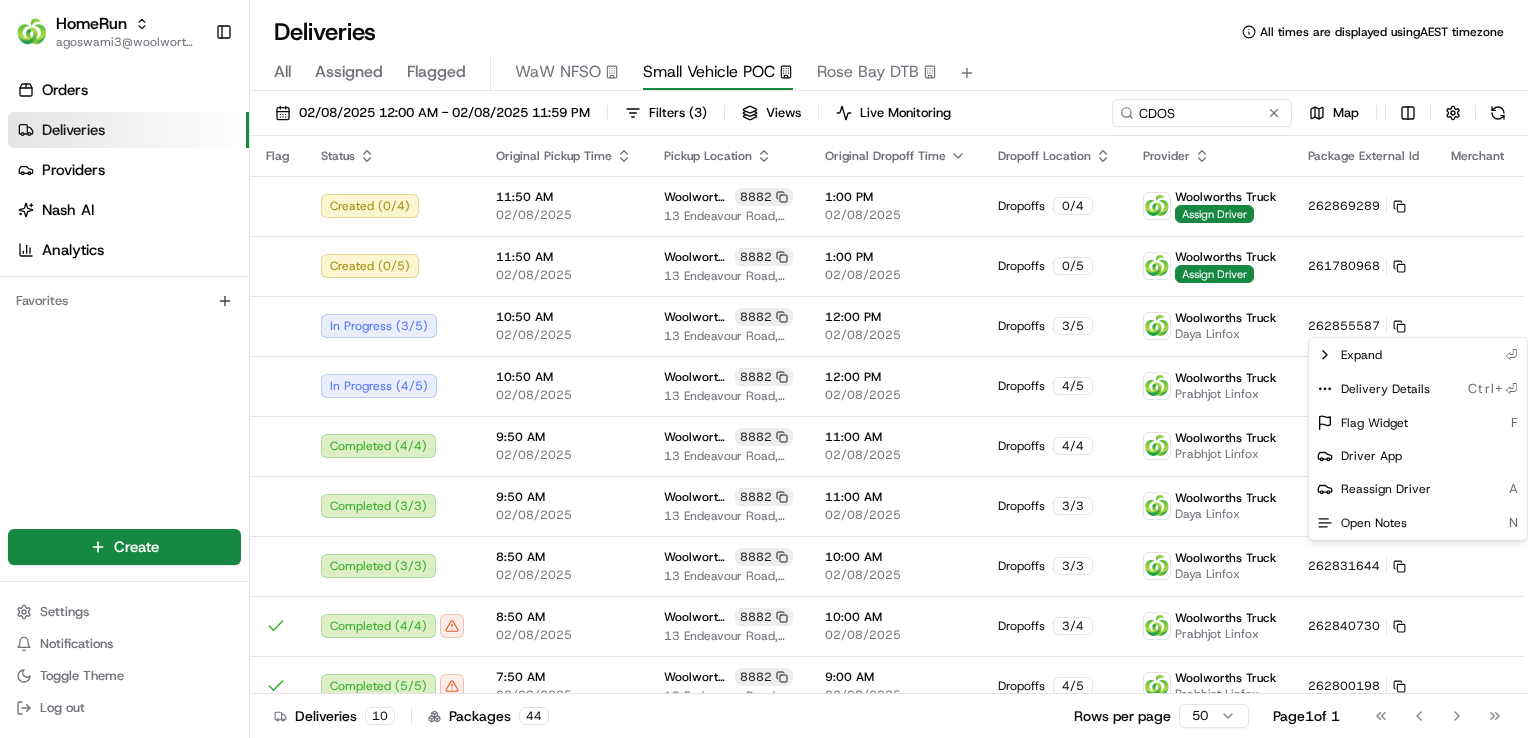 scroll, scrollTop: 0, scrollLeft: 0, axis: both 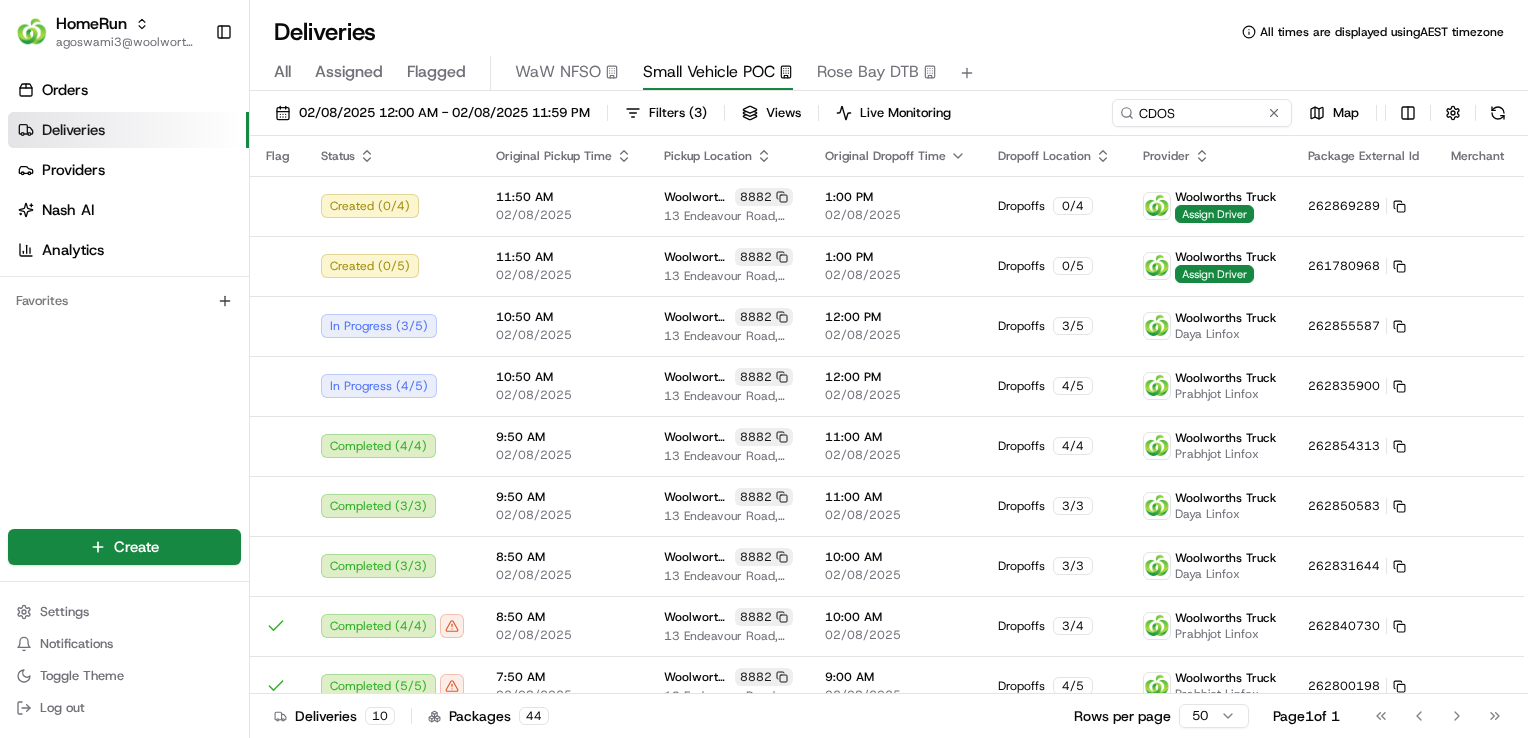 drag, startPoint x: 1200, startPoint y: 114, endPoint x: 1041, endPoint y: 112, distance: 159.01257 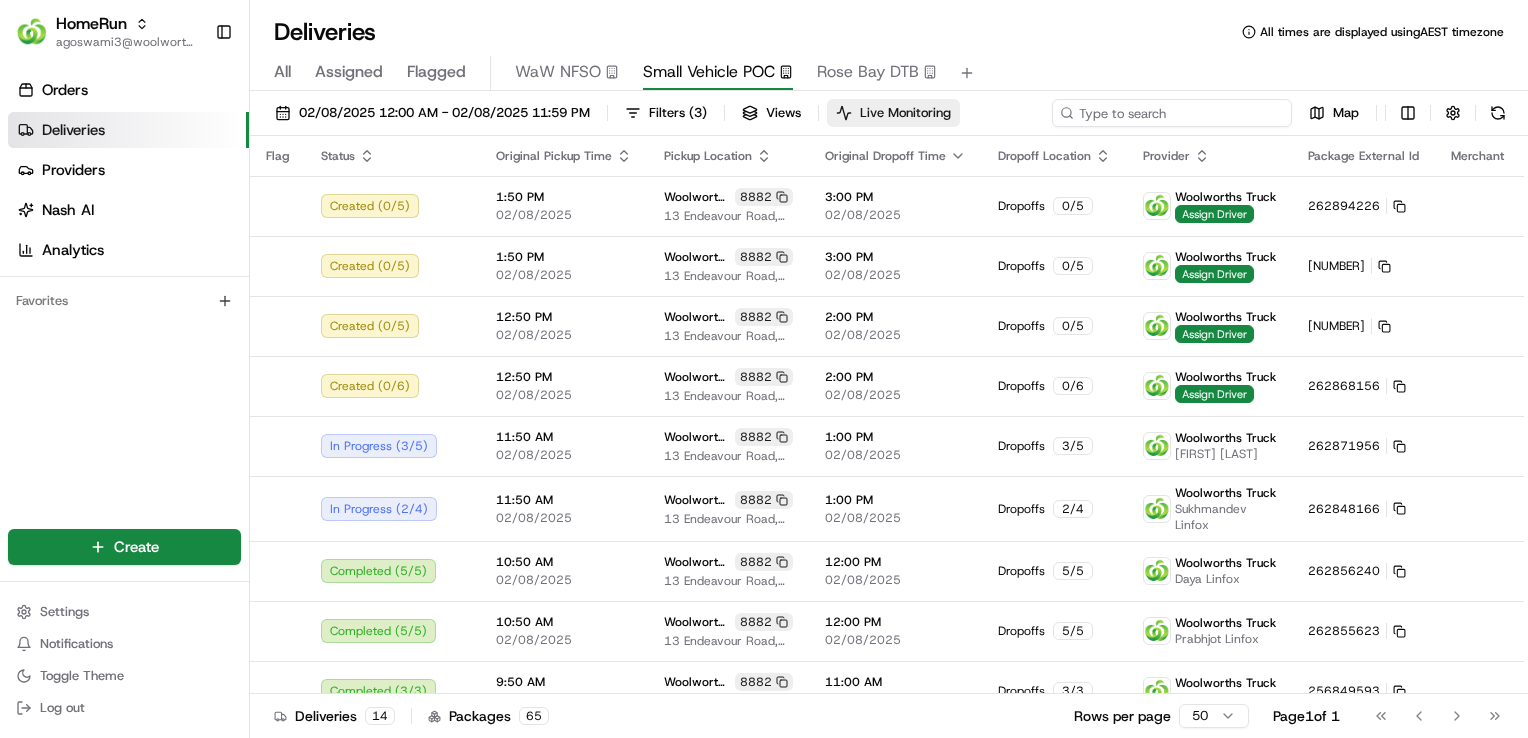 paste on "CDOS" 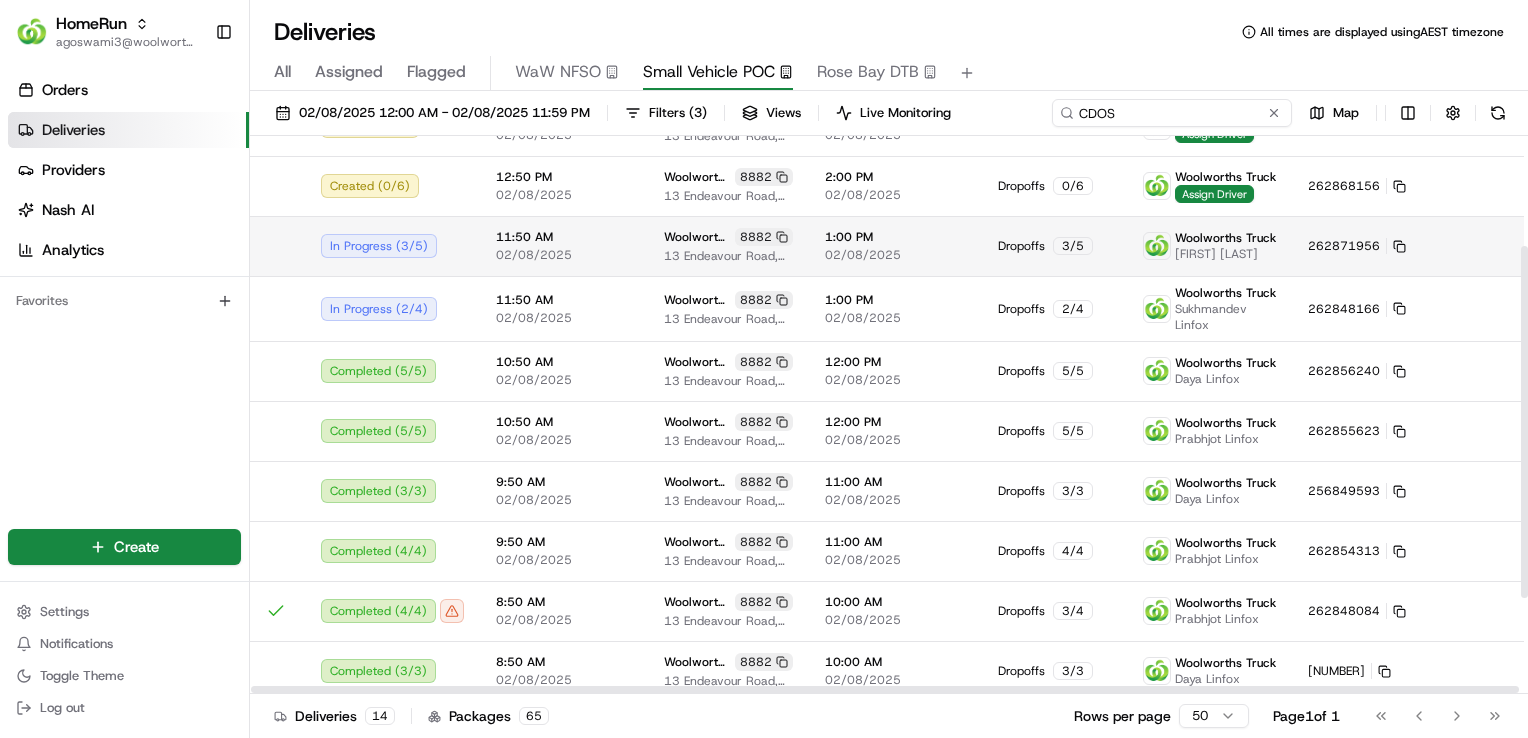 scroll, scrollTop: 0, scrollLeft: 0, axis: both 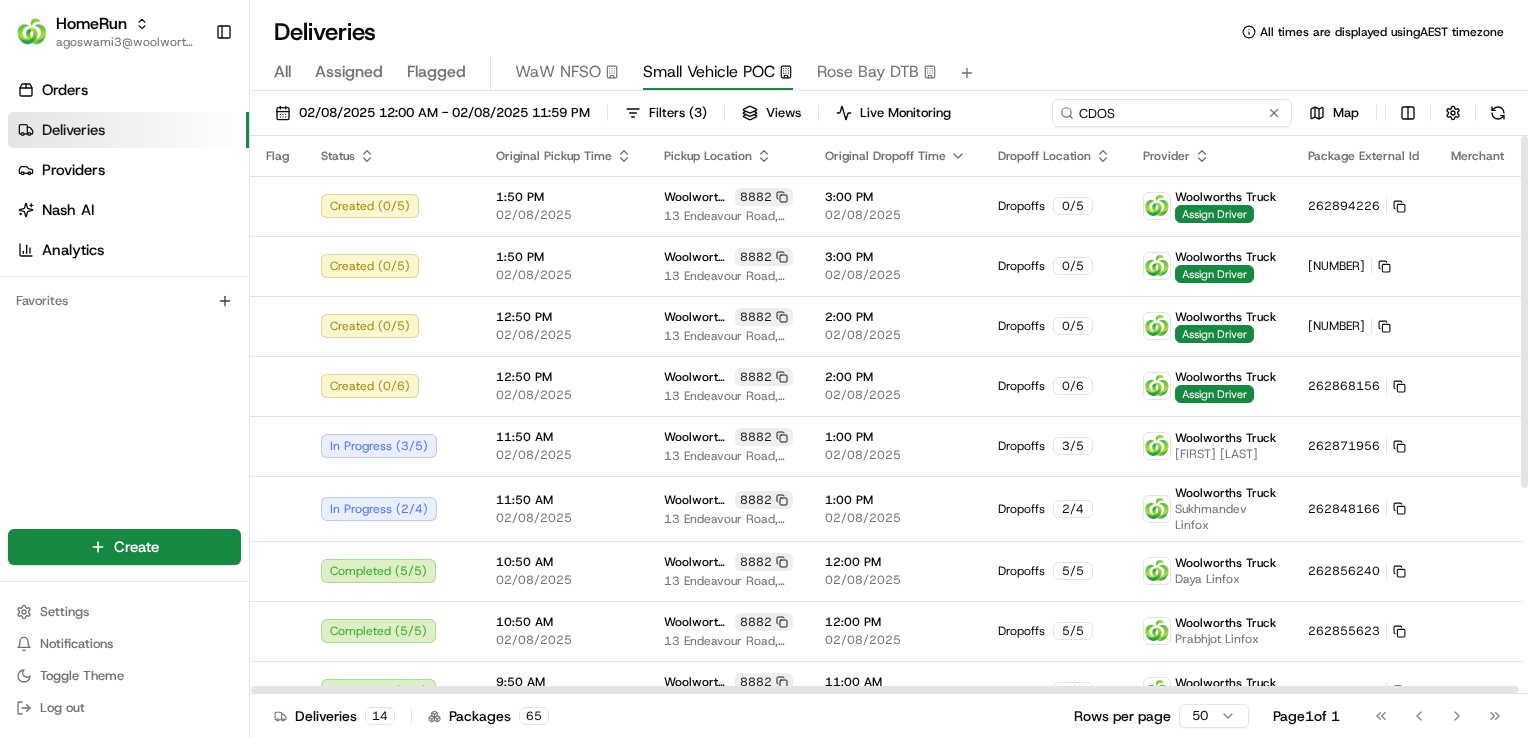 drag, startPoint x: 1169, startPoint y: 117, endPoint x: 993, endPoint y: 108, distance: 176.22997 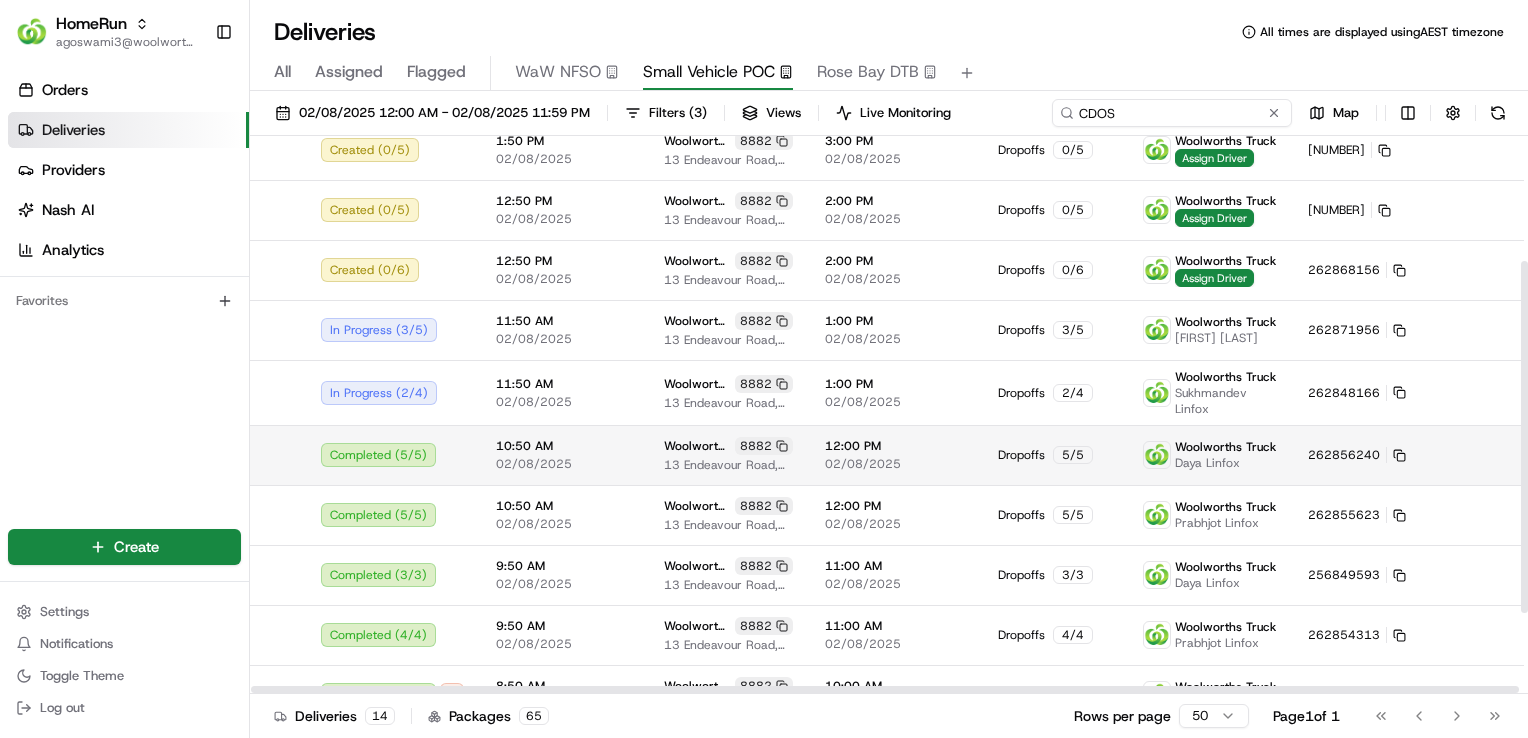 scroll, scrollTop: 0, scrollLeft: 0, axis: both 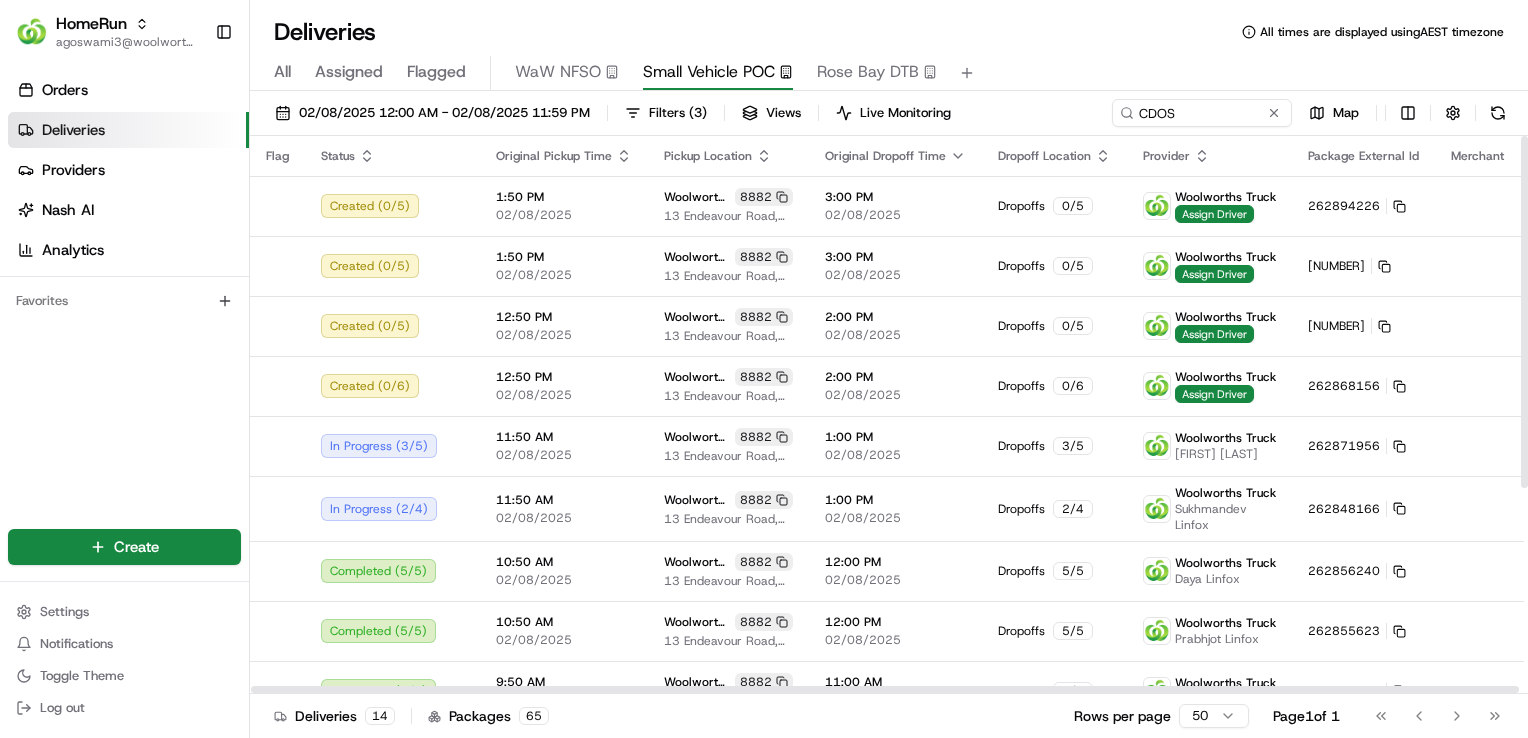 drag, startPoint x: 1517, startPoint y: 388, endPoint x: 1358, endPoint y: 56, distance: 368.11005 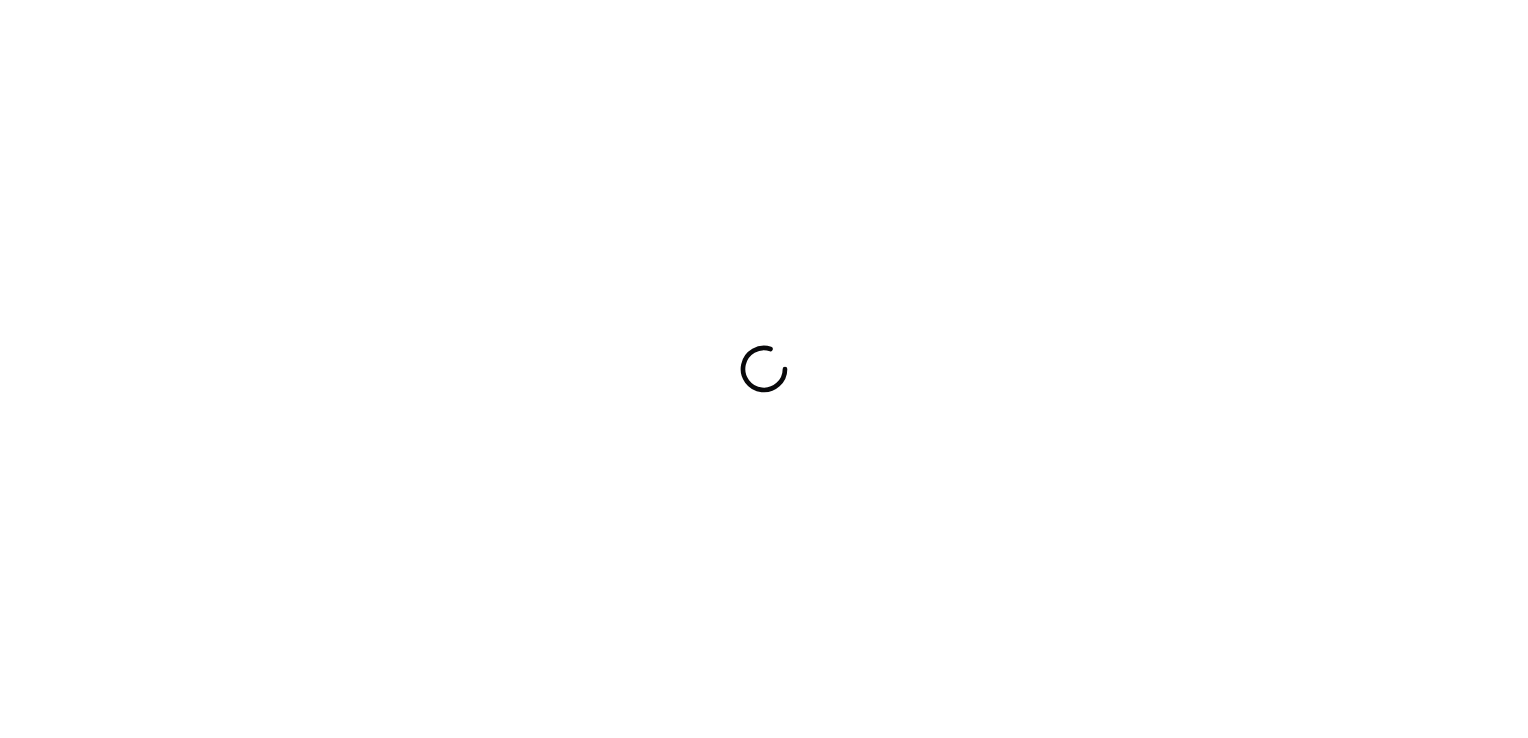 scroll, scrollTop: 0, scrollLeft: 0, axis: both 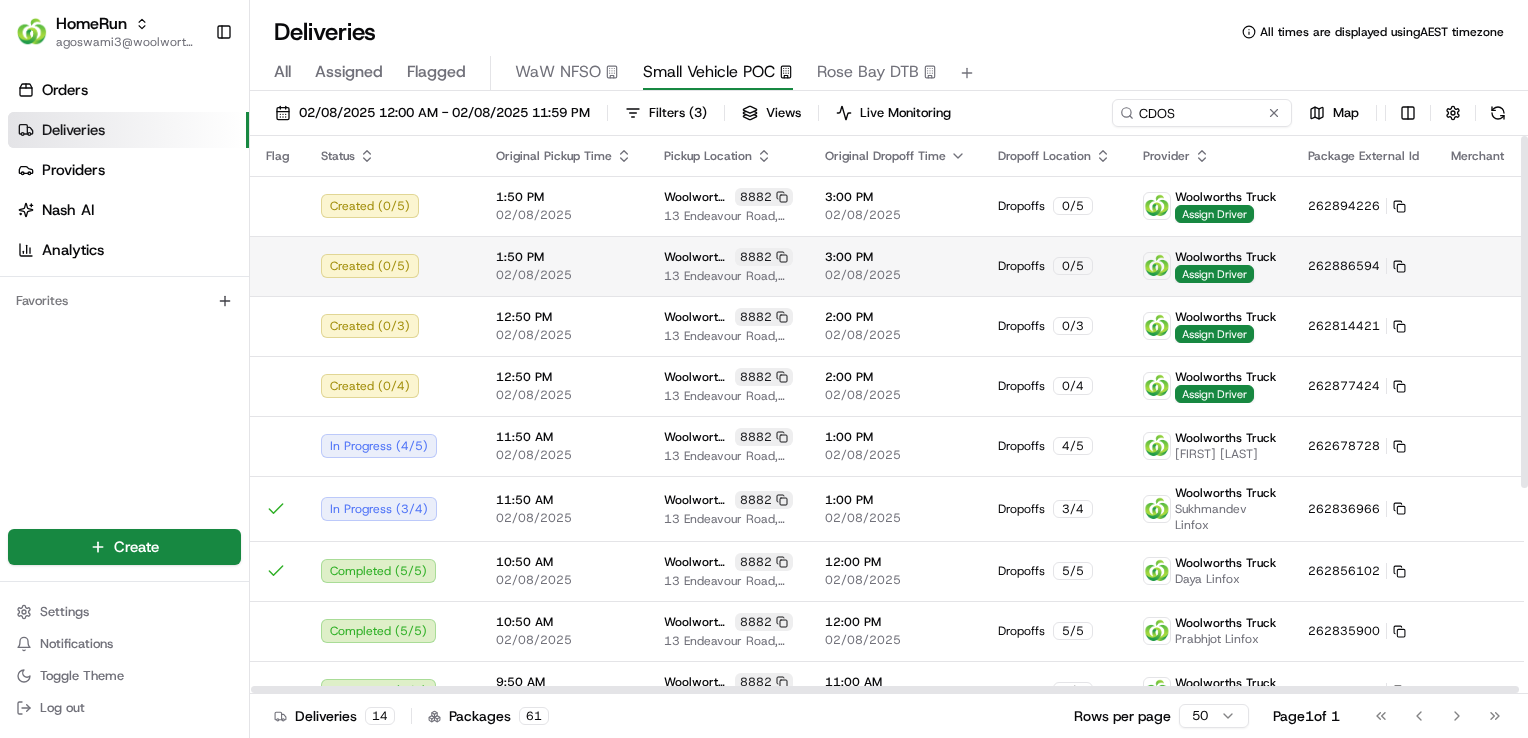 click at bounding box center (1557, 266) 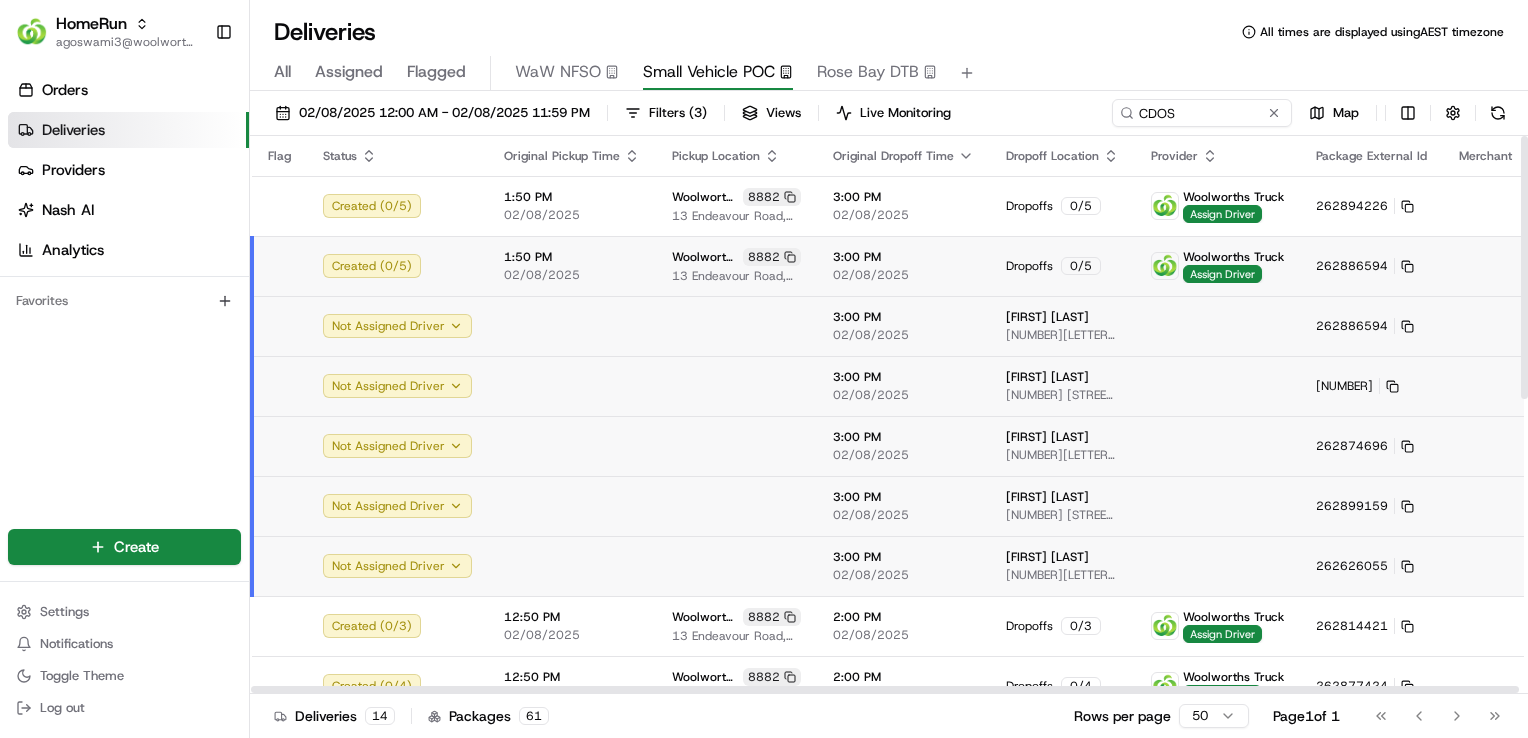 drag, startPoint x: 1478, startPoint y: 261, endPoint x: 1492, endPoint y: 270, distance: 16.643316 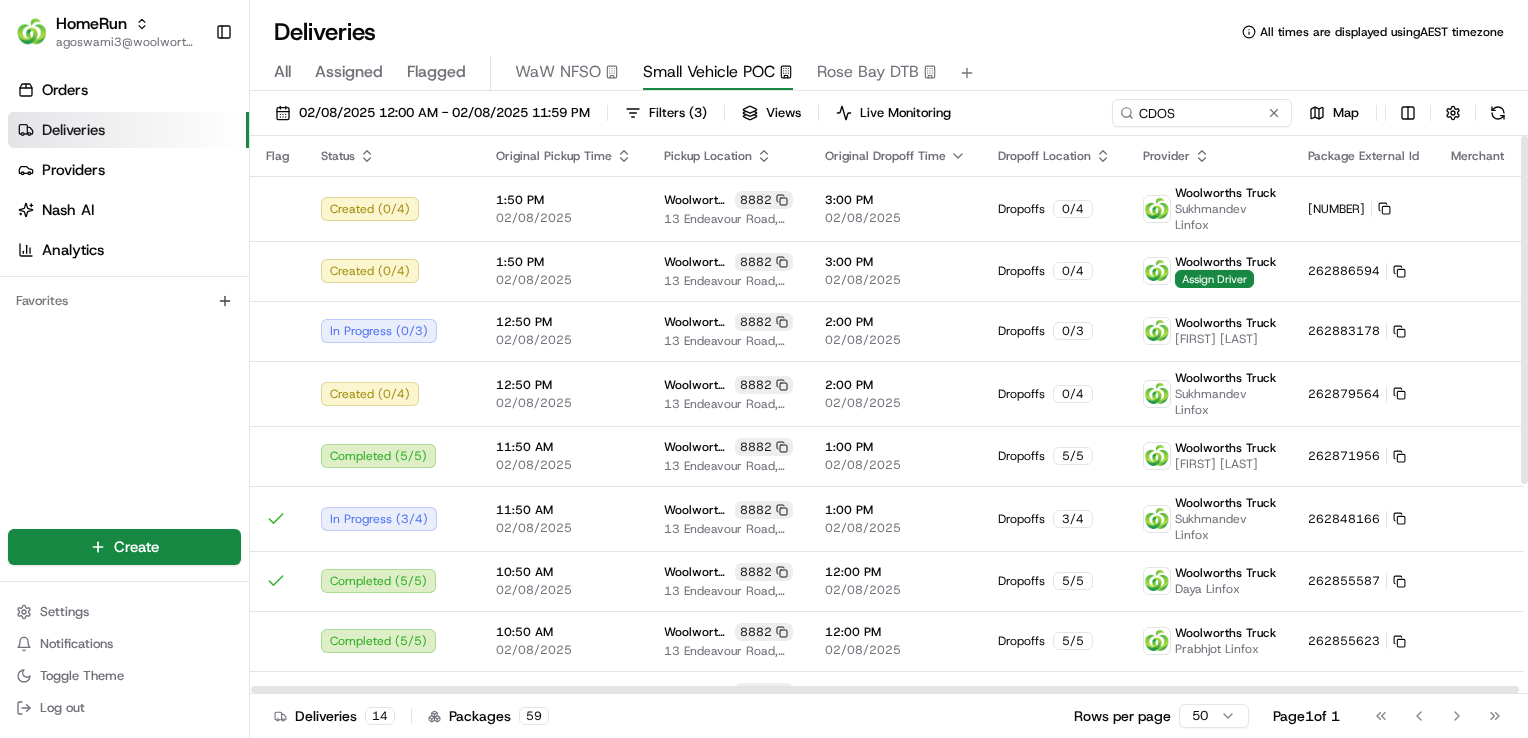 scroll, scrollTop: 336, scrollLeft: 0, axis: vertical 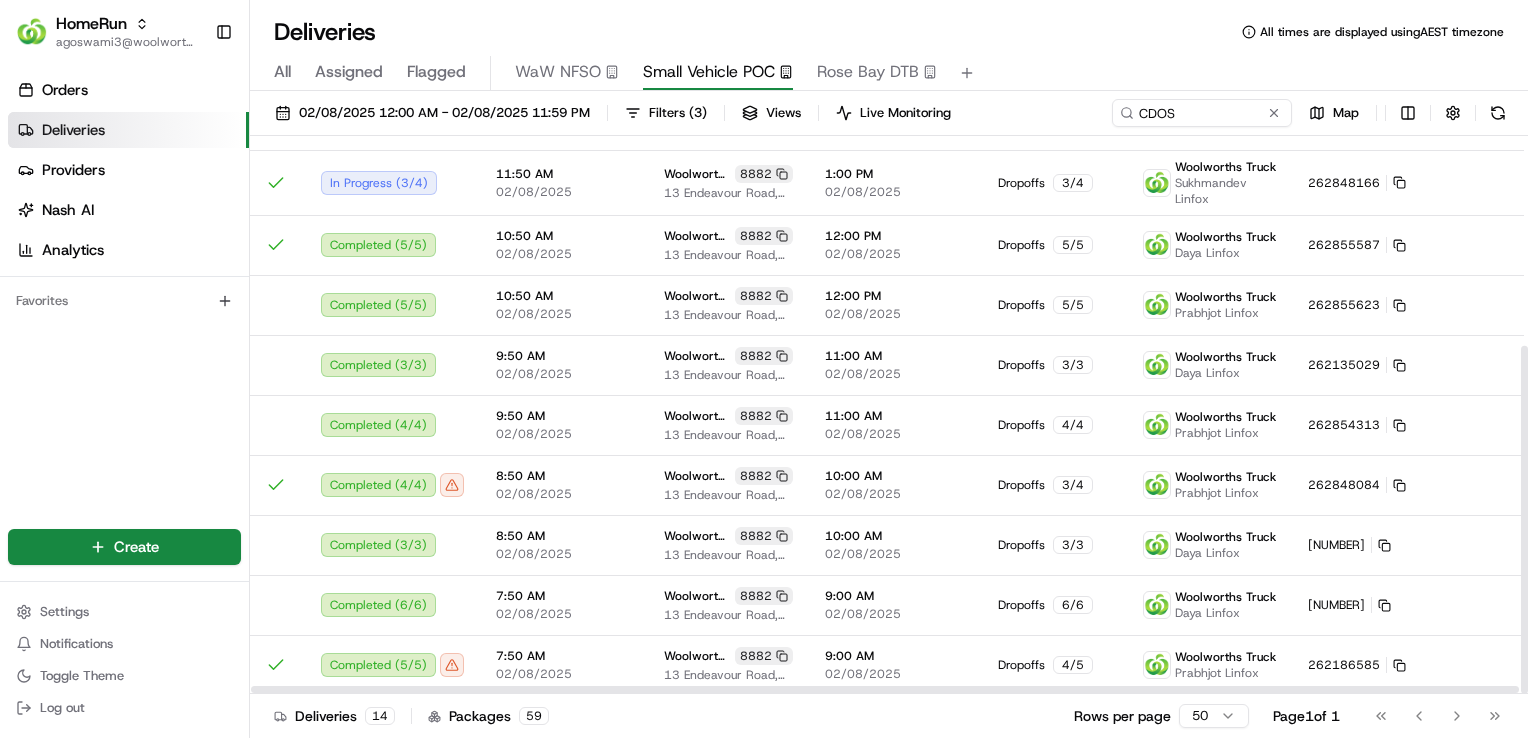 click at bounding box center [1524, 415] 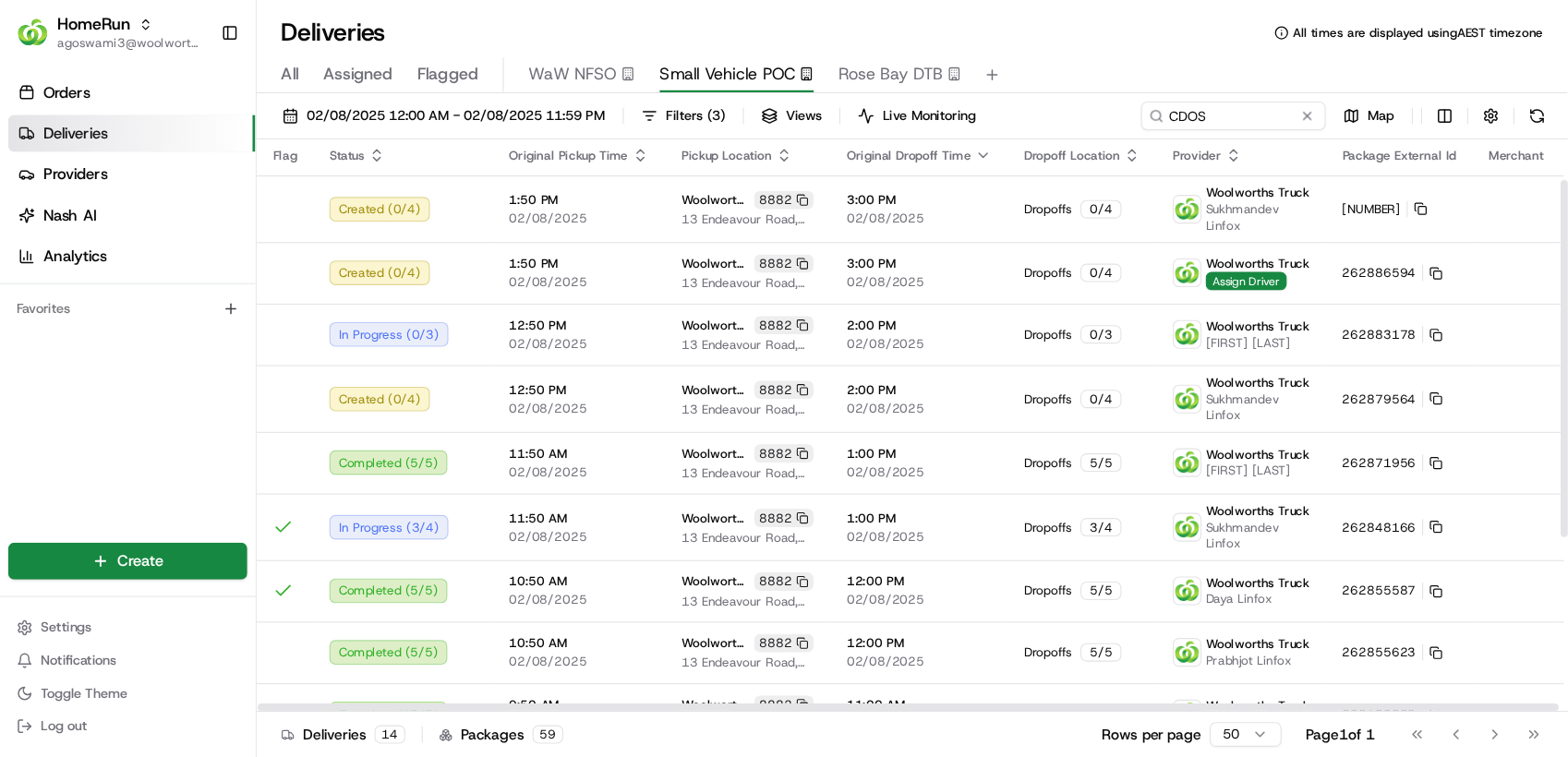 scroll, scrollTop: 0, scrollLeft: 0, axis: both 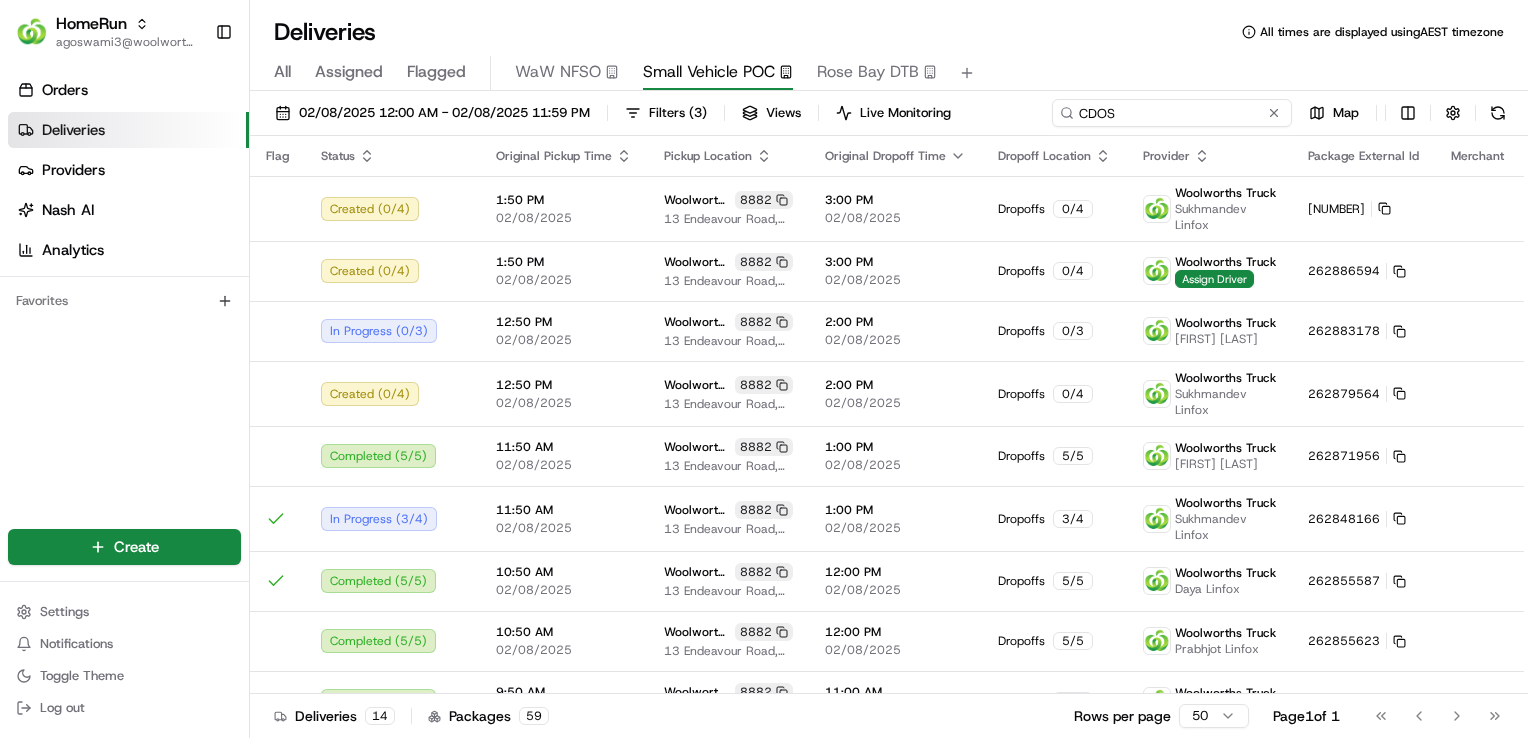 drag, startPoint x: 1231, startPoint y: 105, endPoint x: 1008, endPoint y: 105, distance: 223 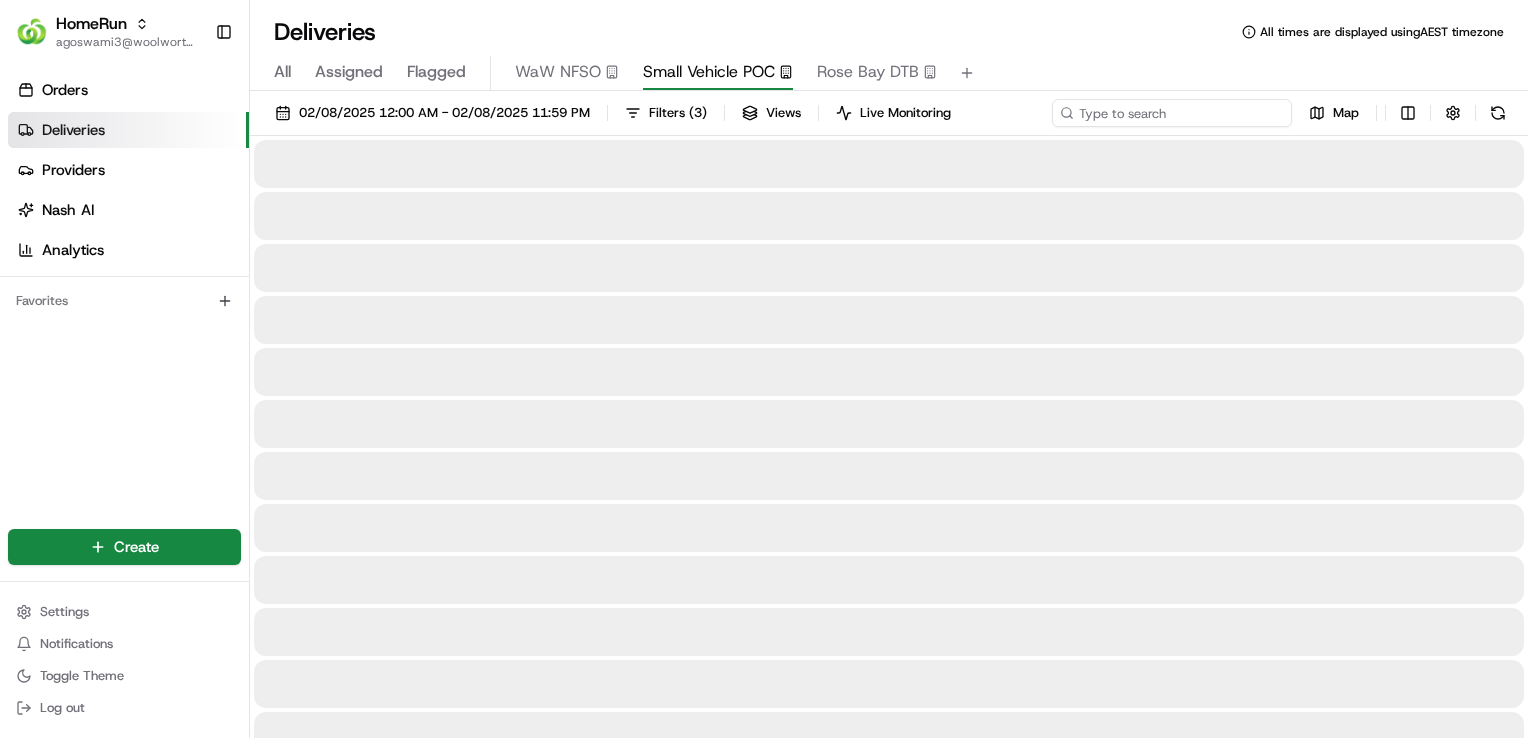 type on "CDOS" 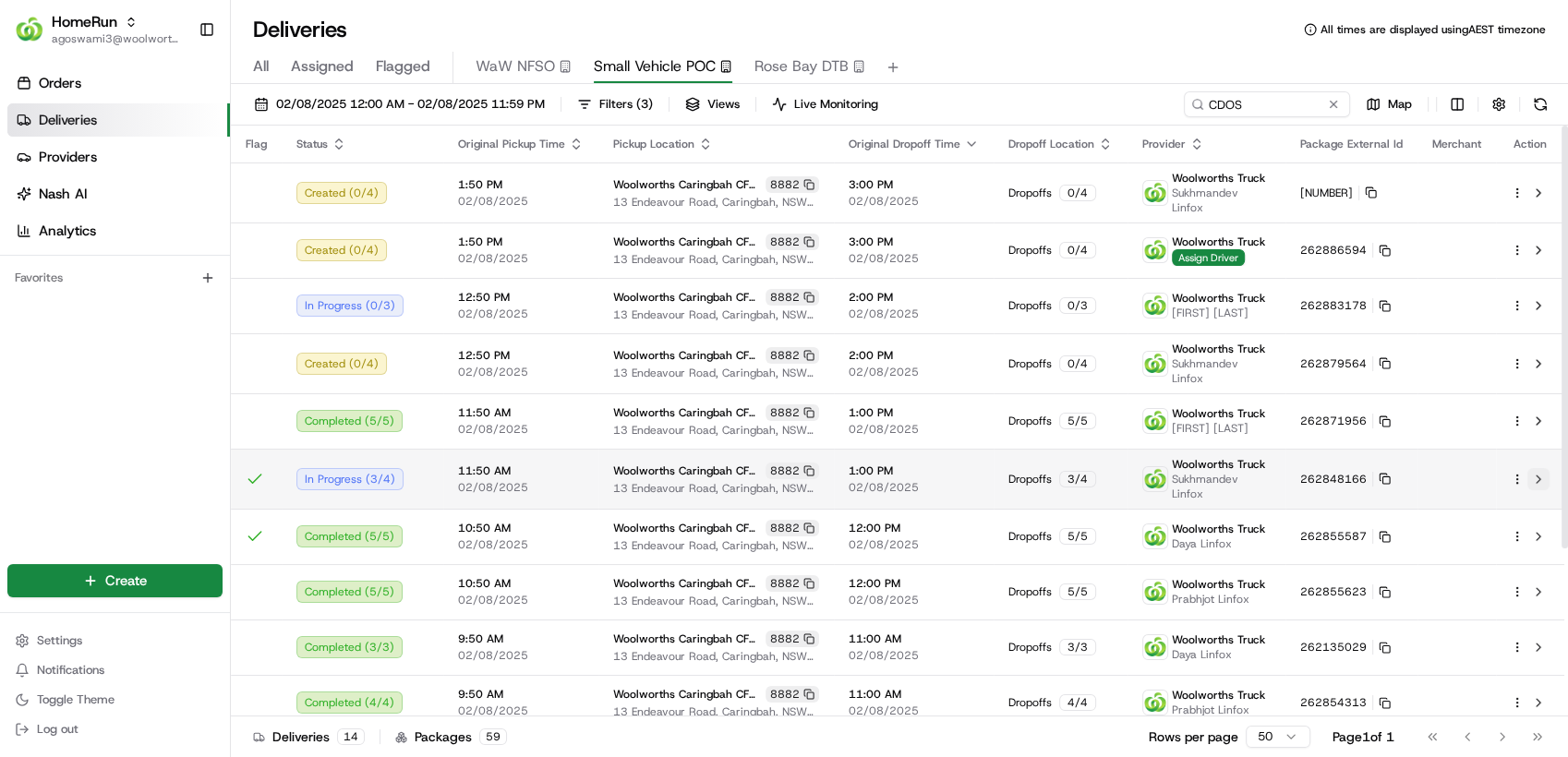 click at bounding box center [1538, 479] 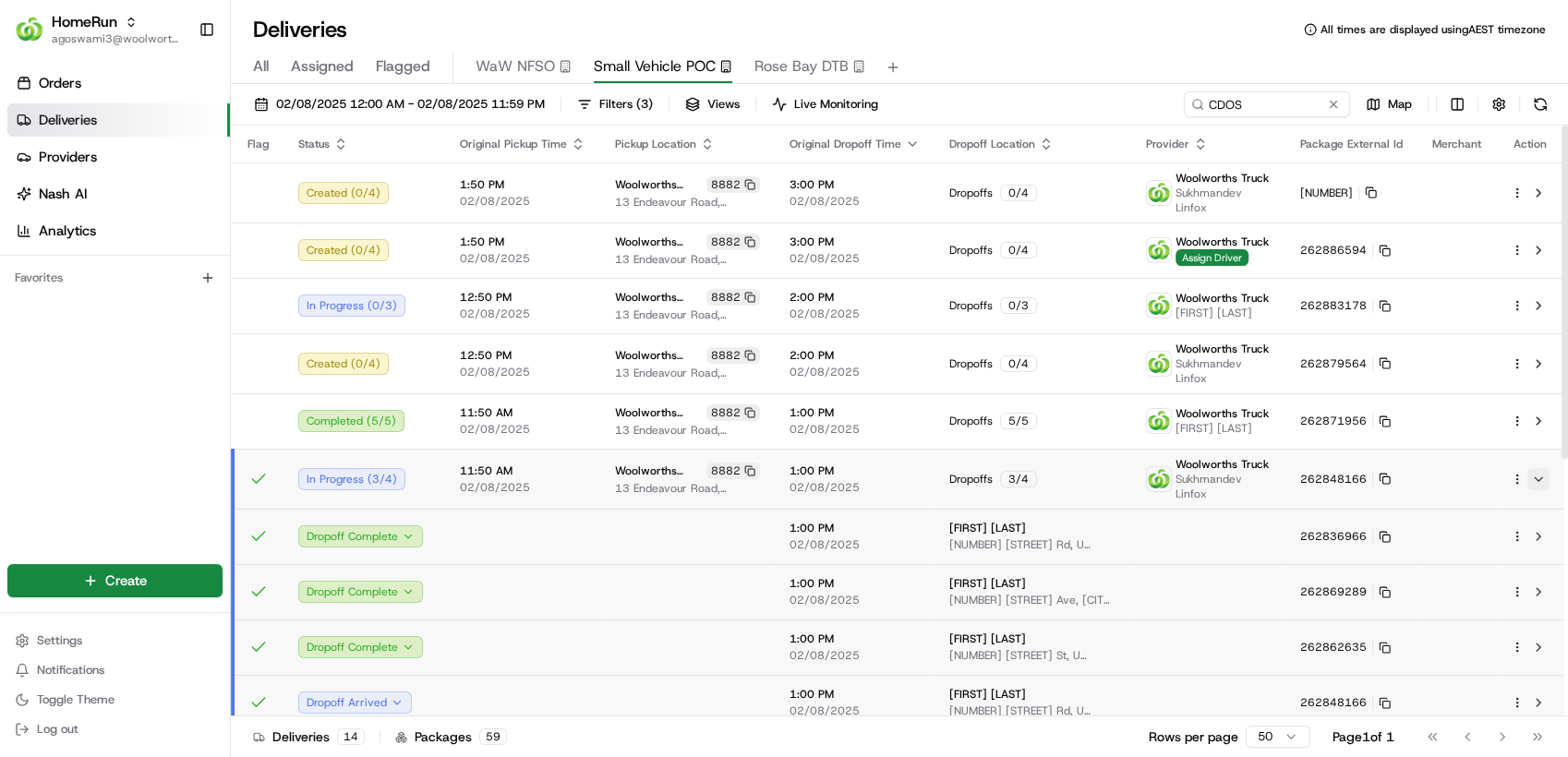 click at bounding box center [1538, 479] 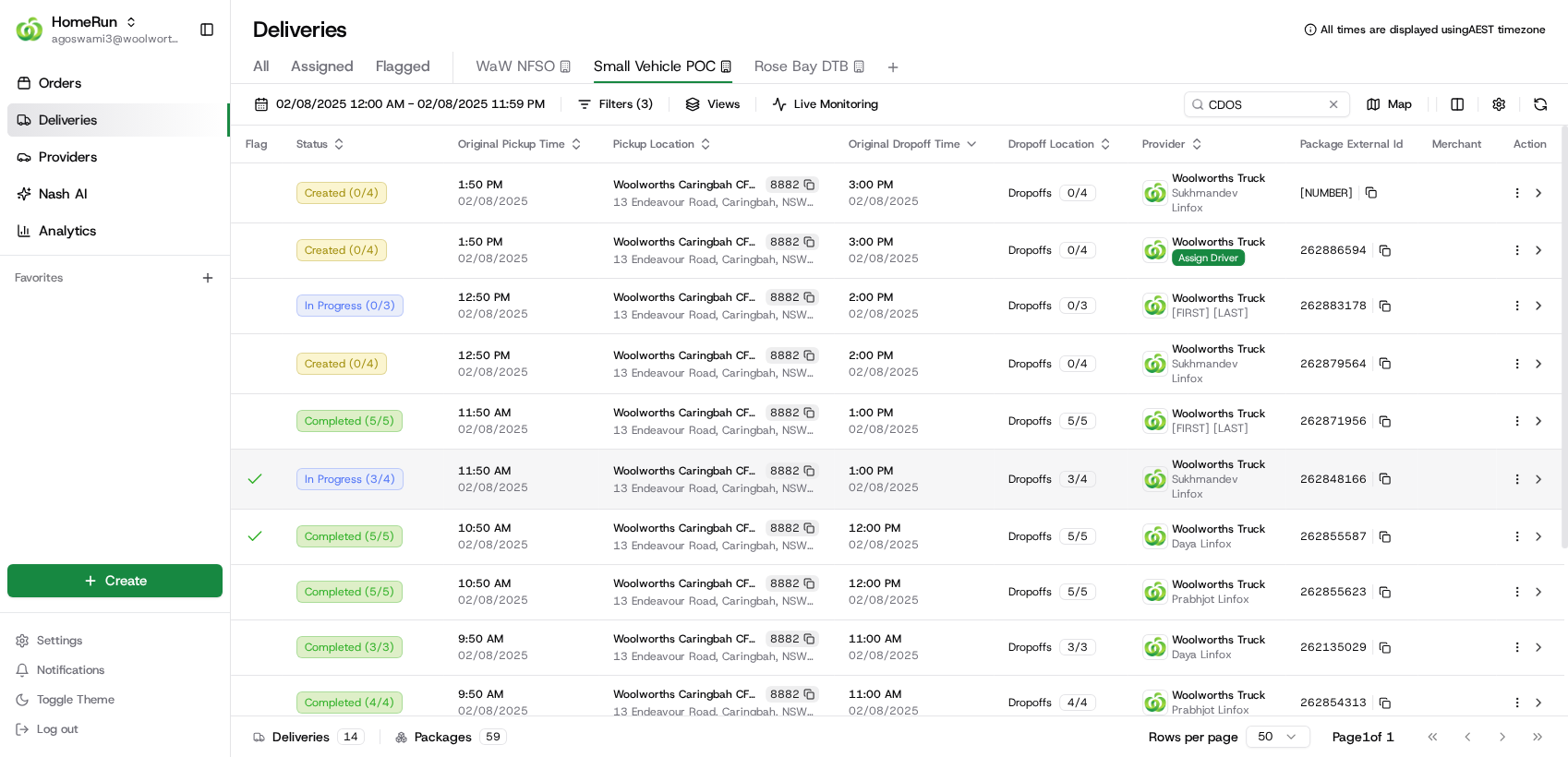 click on "HomeRun agoswami3@woolworths.com.au Toggle Sidebar Orders Deliveries Providers Nash AI Analytics Favorites Main Menu Members & Organization Organization Users Roles Preferences Customization Tracking Orchestration Automations Dispatch Strategy Optimization Strategy Locations Pickup Locations Dropoff Locations Billing Billing Refund Requests Integrations Notification Triggers Webhooks API Keys Request Logs Create Settings Notifications Toggle Theme Log out Deliveries All times are displayed using  AEST   timezone All Assigned Flagged WaW NFSO Small Vehicle POC Rose Bay DTB 02/08/2025 12:00 AM - 02/08/2025 11:59 PM Filters ( 3 ) Views Live Monitoring CDOS Map Flag Status Original Pickup Time Pickup Location Original Dropoff Time Dropoff Location Provider Package External Id Merchant Action Created ( 0 / 4 ) 1:50 PM 02/08/2025 Woolworths Caringbah CFC (CDOS) 8882 13 Endeavour Road, Caringbah, NSW 2229, AU 3:00 PM 02/08/2025 Dropoffs 0  /  4 Woolworths Truck Sukhmandev Linfox 262882286 Created ( 0" at bounding box center (784, 378) 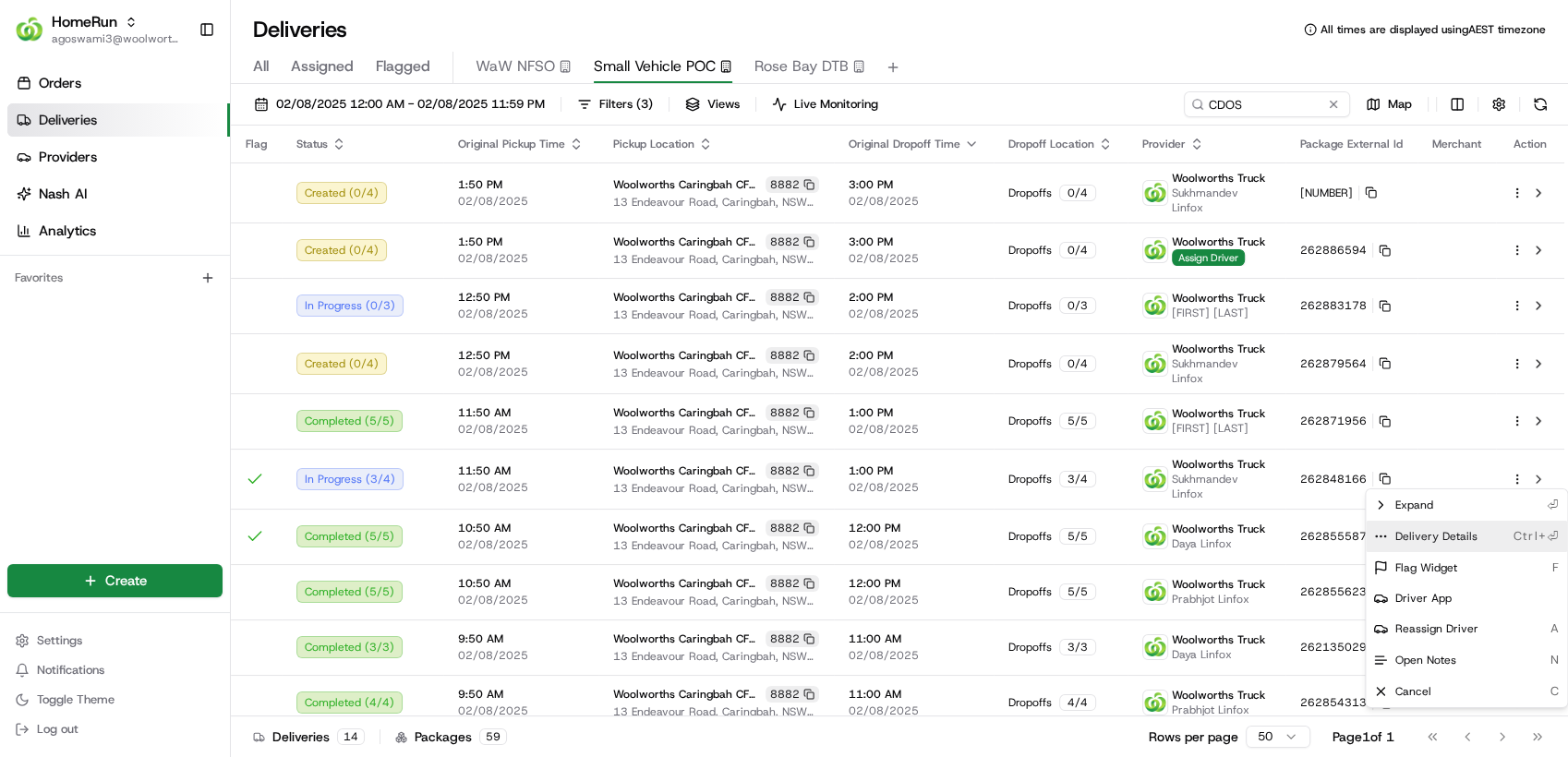 click on "Delivery Details Ctrl+⏎" at bounding box center (1466, 536) 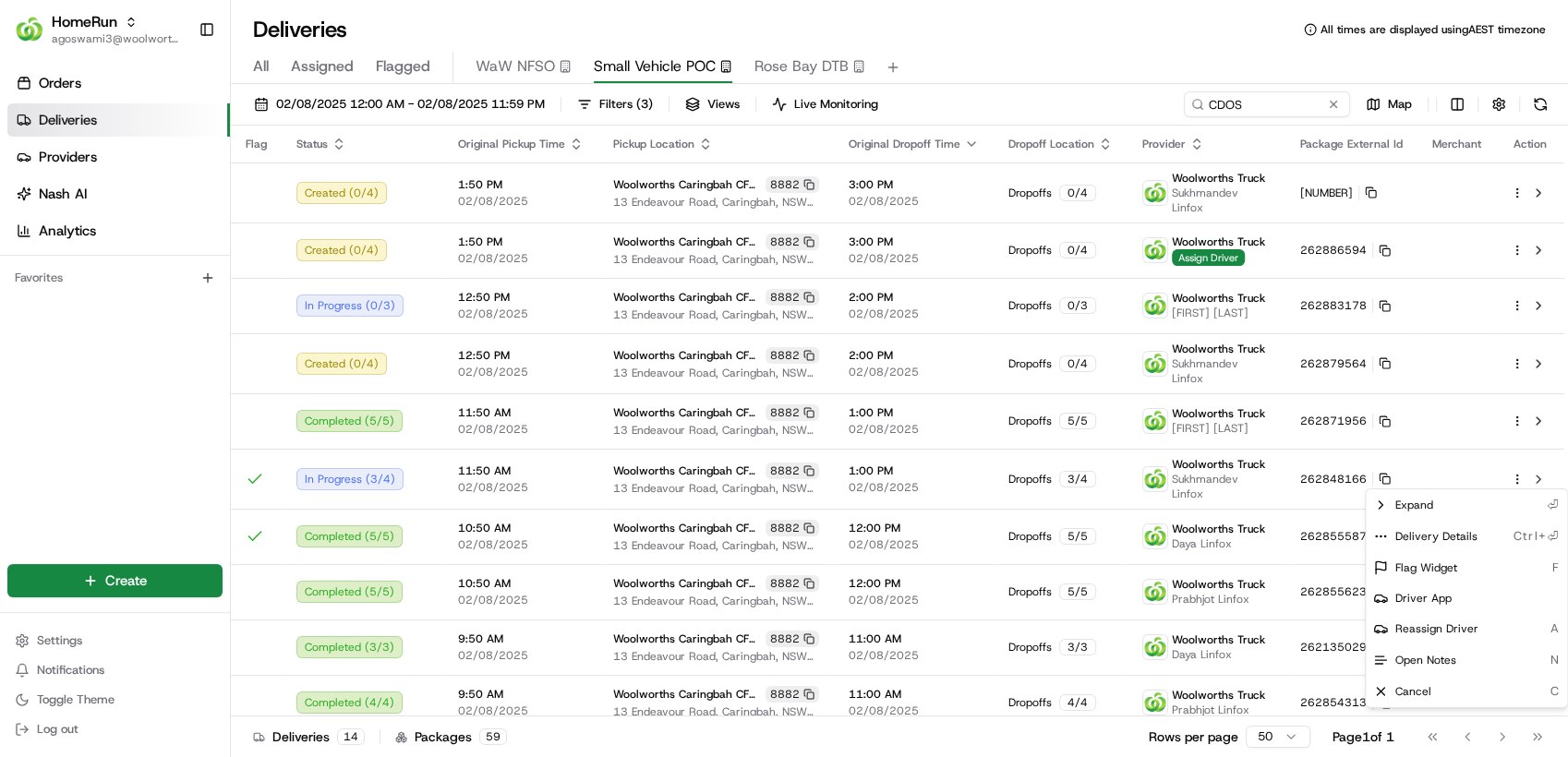 click on "HomeRun agoswami3@woolworths.com.au Toggle Sidebar Orders Deliveries Providers Nash AI Analytics Favorites Main Menu Members & Organization Organization Users Roles Preferences Customization Tracking Orchestration Automations Dispatch Strategy Optimization Strategy Locations Pickup Locations Dropoff Locations Billing Billing Refund Requests Integrations Notification Triggers Webhooks API Keys Request Logs Create Settings Notifications Toggle Theme Log out Deliveries All times are displayed using  AEST   timezone All Assigned Flagged WaW NFSO Small Vehicle POC Rose Bay DTB 02/08/2025 12:00 AM - 02/08/2025 11:59 PM Filters ( 3 ) Views Live Monitoring CDOS Map Flag Status Original Pickup Time Pickup Location Original Dropoff Time Dropoff Location Provider Package External Id Merchant Action Created ( 0 / 4 ) 1:50 PM 02/08/2025 Woolworths Caringbah CFC (CDOS) 8882 13 Endeavour Road, Caringbah, NSW 2229, AU 3:00 PM 02/08/2025 Dropoffs 0  /  4 Woolworths Truck Sukhmandev Linfox 262882286 Created ( 0" at bounding box center (784, 378) 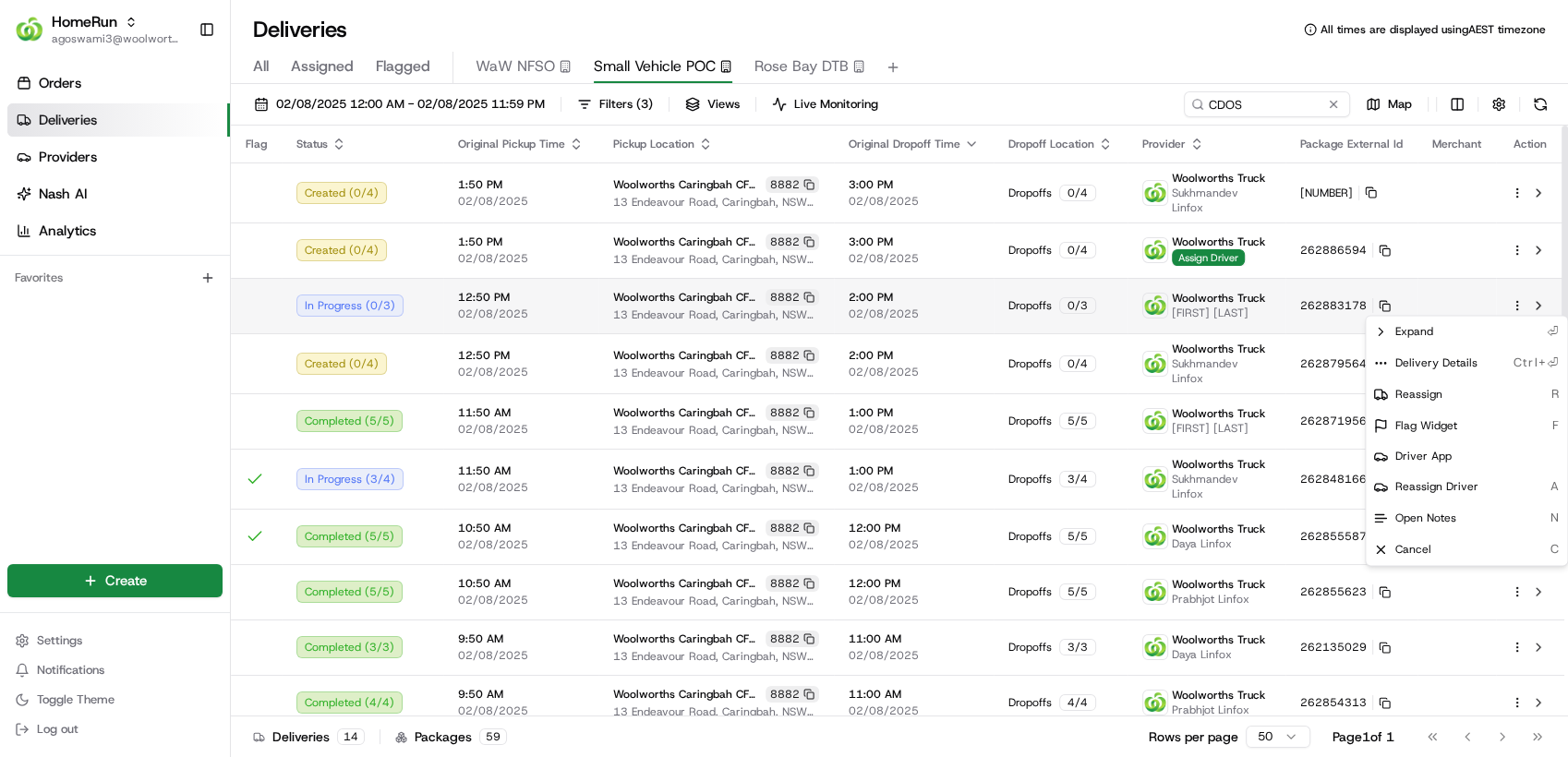 click on "HomeRun agoswami3@woolworths.com.au Toggle Sidebar Orders Deliveries Providers Nash AI Analytics Favorites Main Menu Members & Organization Organization Users Roles Preferences Customization Tracking Orchestration Automations Dispatch Strategy Optimization Strategy Locations Pickup Locations Dropoff Locations Billing Billing Refund Requests Integrations Notification Triggers Webhooks API Keys Request Logs Create Settings Notifications Toggle Theme Log out Deliveries All times are displayed using  AEST   timezone All Assigned Flagged WaW NFSO Small Vehicle POC Rose Bay DTB 02/08/2025 12:00 AM - 02/08/2025 11:59 PM Filters ( 3 ) Views Live Monitoring CDOS Map Flag Status Original Pickup Time Pickup Location Original Dropoff Time Dropoff Location Provider Package External Id Merchant Action Created ( 0 / 4 ) 1:50 PM 02/08/2025 Woolworths Caringbah CFC (CDOS) 8882 13 Endeavour Road, Caringbah, NSW 2229, AU 3:00 PM 02/08/2025 Dropoffs 0  /  4 Woolworths Truck Sukhmandev Linfox 262882286 Created ( 0" at bounding box center (784, 378) 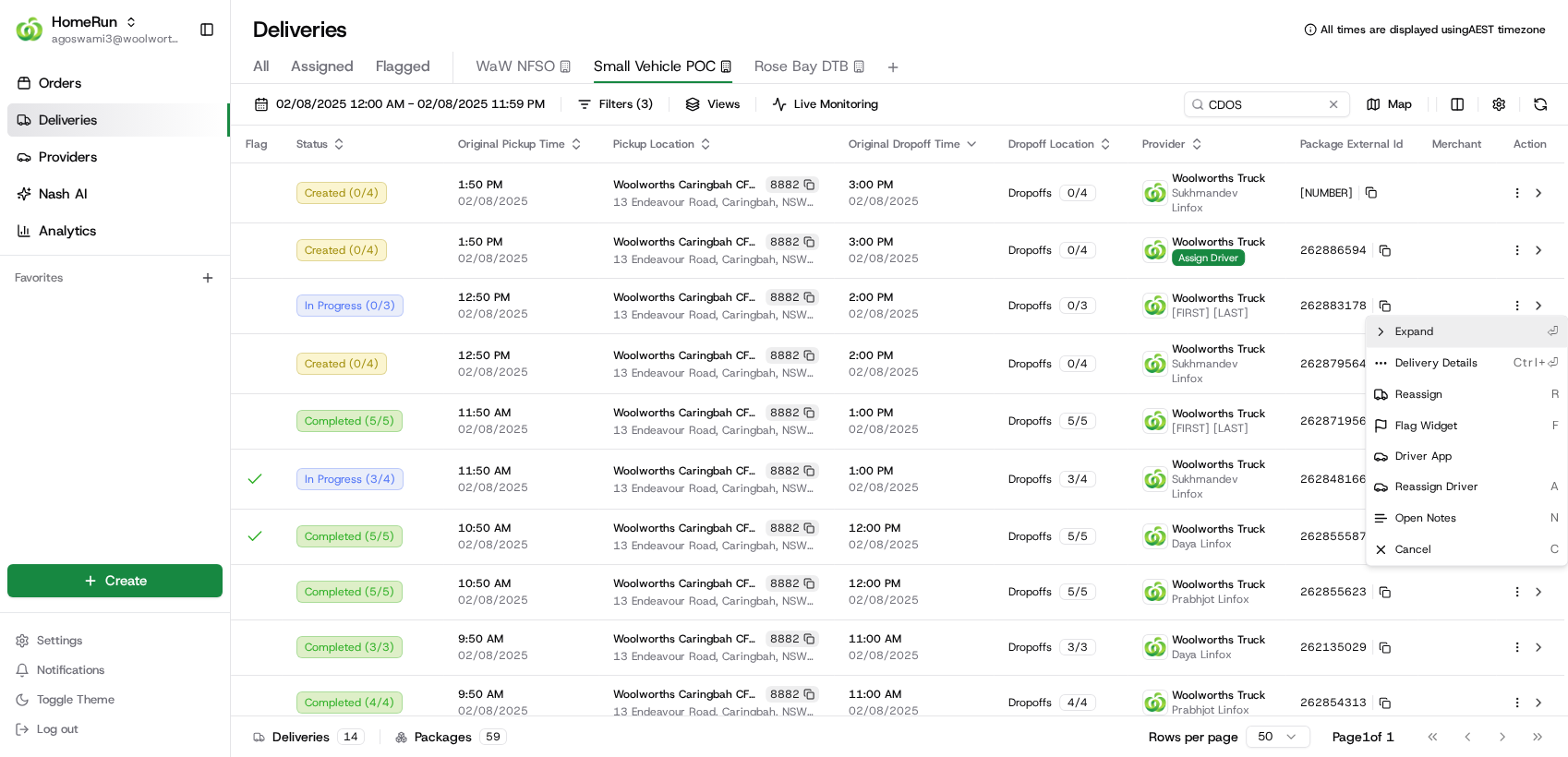 click on "Expand ⏎" at bounding box center [1466, 331] 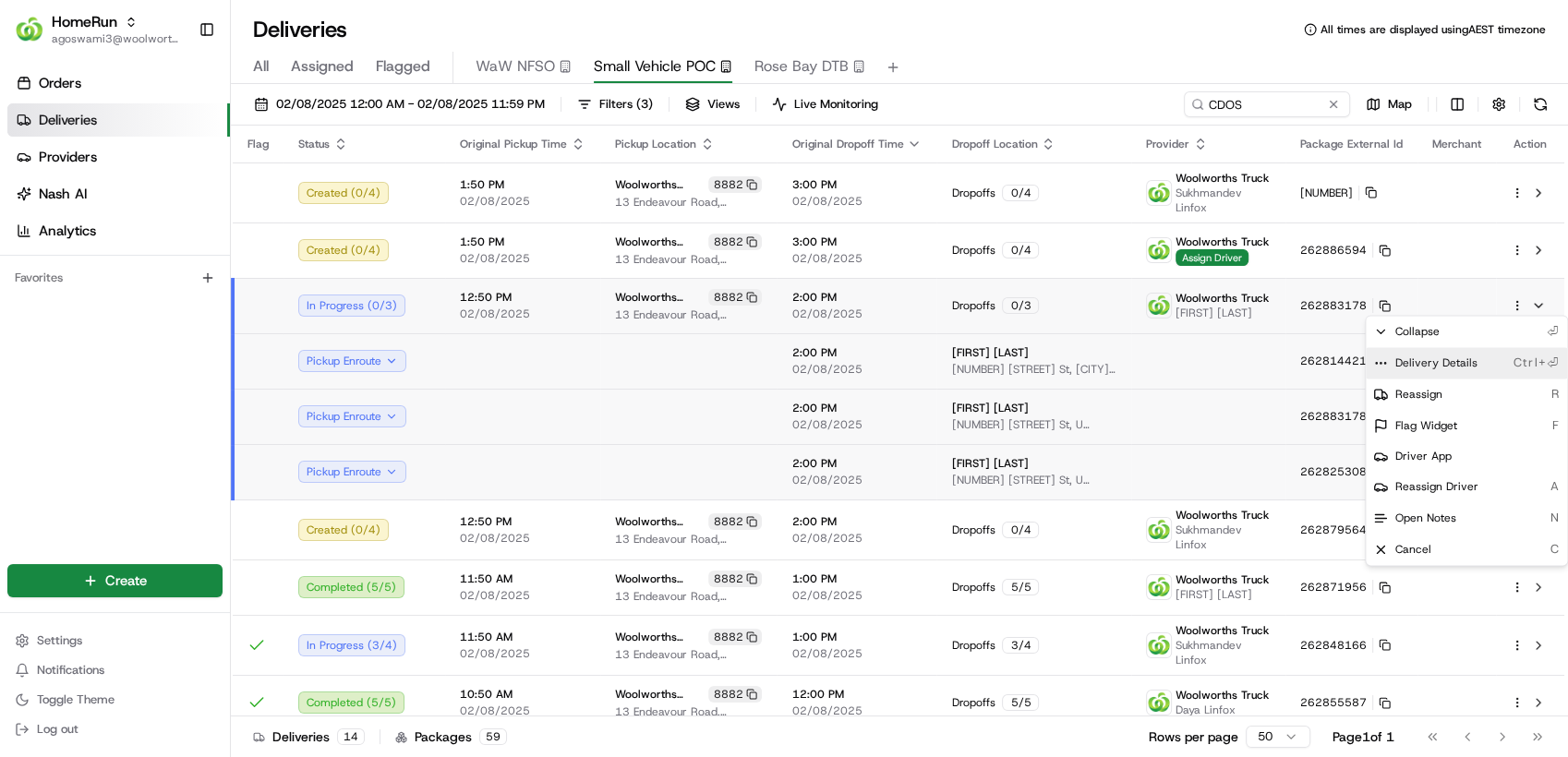 click on "Delivery Details Ctrl+⏎" at bounding box center [1466, 363] 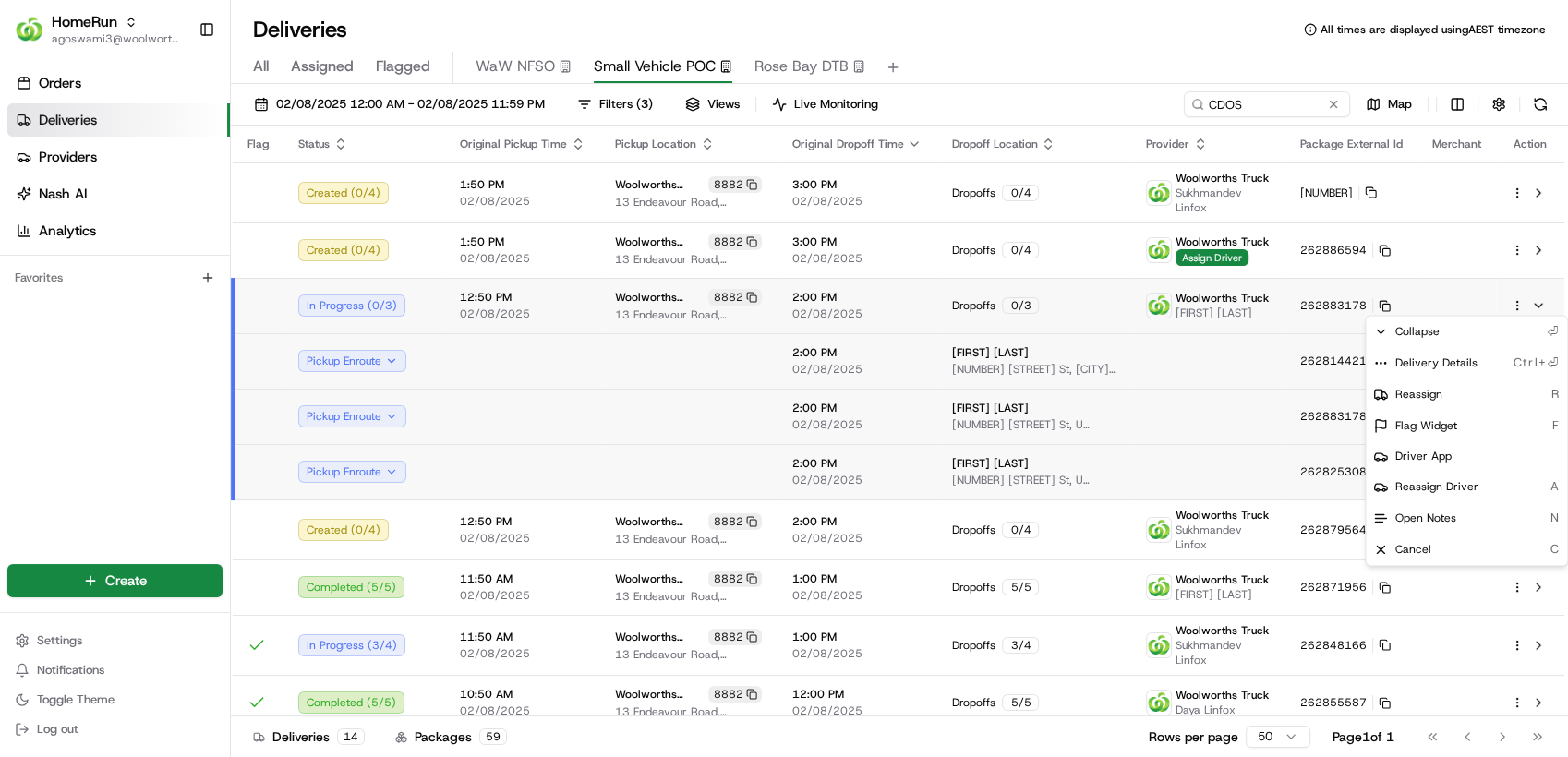 click on "HomeRun agoswami3@woolworths.com.au Toggle Sidebar Orders Deliveries Providers Nash AI Analytics Favorites Main Menu Members & Organization Organization Users Roles Preferences Customization Tracking Orchestration Automations Dispatch Strategy Optimization Strategy Locations Pickup Locations Dropoff Locations Billing Billing Refund Requests Integrations Notification Triggers Webhooks API Keys Request Logs Create Settings Notifications Toggle Theme Log out Deliveries All times are displayed using  AEST   timezone All Assigned Flagged WaW NFSO Small Vehicle POC Rose Bay DTB 02/08/2025 12:00 AM - 02/08/2025 11:59 PM Filters ( 3 ) Views Live Monitoring CDOS Map Flag Status Original Pickup Time Pickup Location Original Dropoff Time Dropoff Location Provider Package External Id Merchant Action Created ( 0 / 4 ) 1:50 PM 02/08/2025 Woolworths Caringbah CFC (CDOS) 8882 13 Endeavour Road, Caringbah, NSW 2229, AU 3:00 PM 02/08/2025 Dropoffs 0  /  4 Woolworths Truck Sukhmandev Linfox 262882286 Created ( 0" at bounding box center [784, 378] 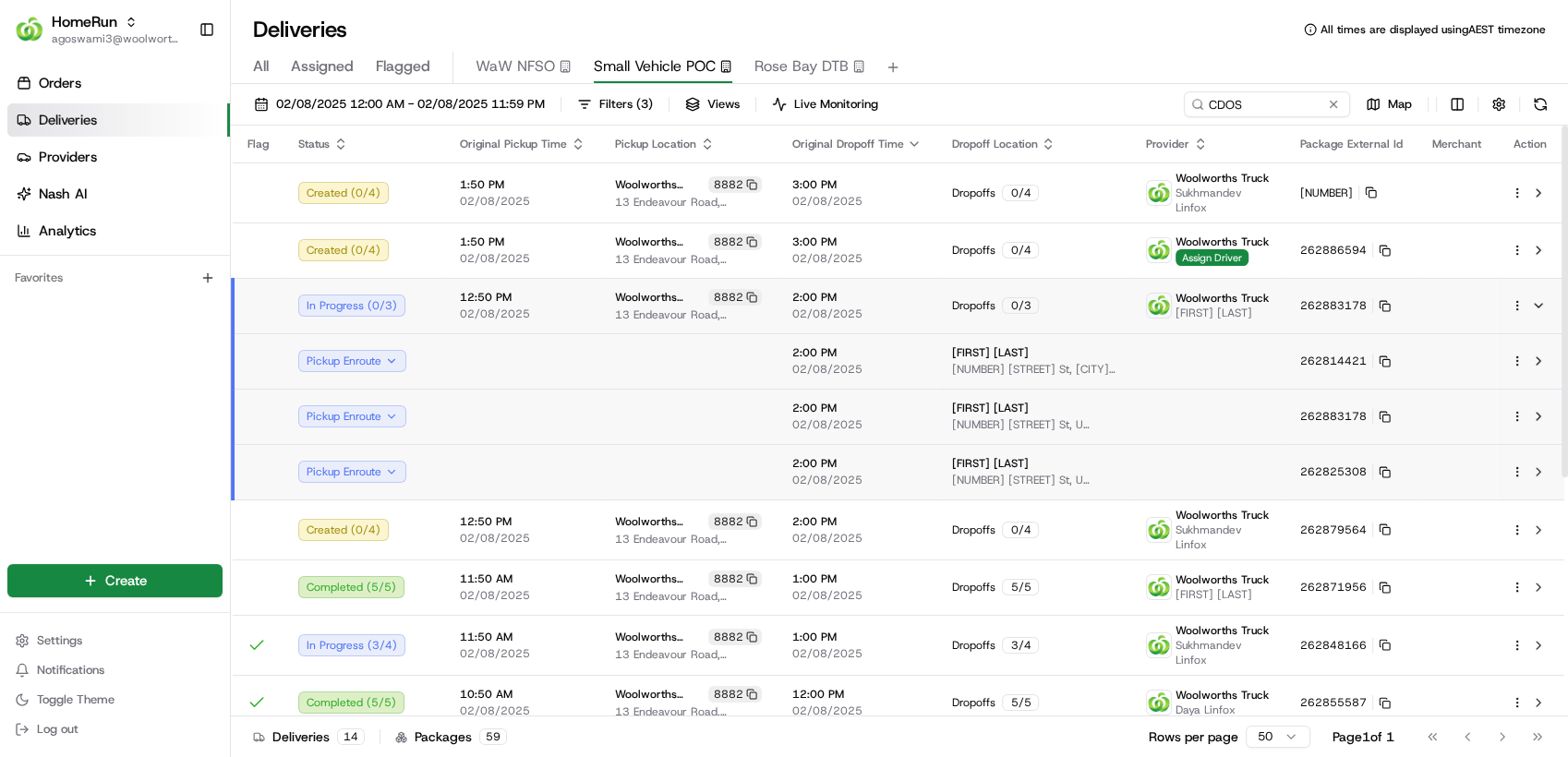 click at bounding box center (1456, 306) 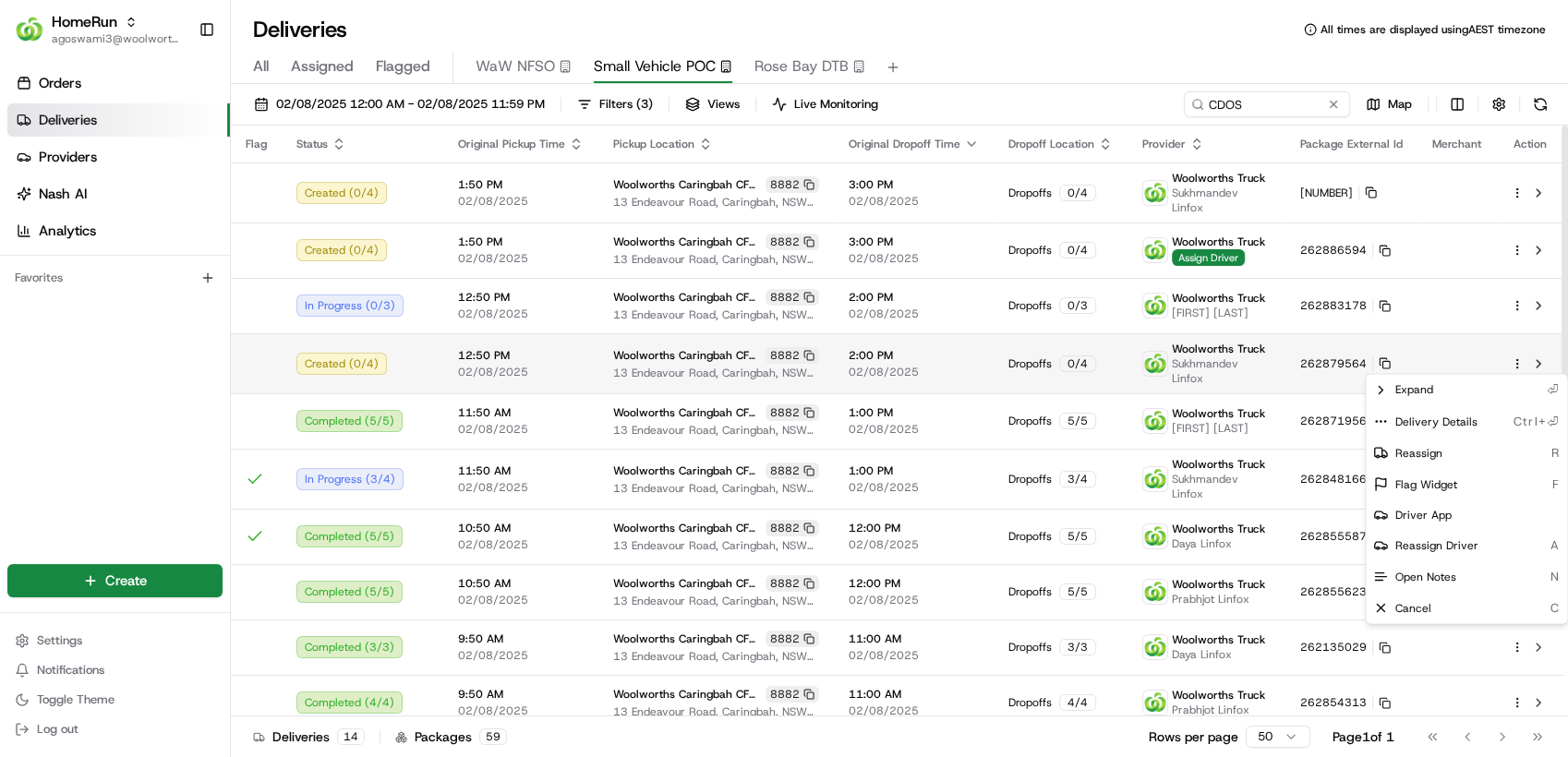 click on "HomeRun agoswami3@woolworths.com.au Toggle Sidebar Orders Deliveries Providers Nash AI Analytics Favorites Main Menu Members & Organization Organization Users Roles Preferences Customization Tracking Orchestration Automations Dispatch Strategy Optimization Strategy Locations Pickup Locations Dropoff Locations Billing Billing Refund Requests Integrations Notification Triggers Webhooks API Keys Request Logs Create Settings Notifications Toggle Theme Log out Deliveries All times are displayed using  AEST   timezone All Assigned Flagged WaW NFSO Small Vehicle POC Rose Bay DTB 02/08/2025 12:00 AM - 02/08/2025 11:59 PM Filters ( 3 ) Views Live Monitoring CDOS Map Flag Status Original Pickup Time Pickup Location Original Dropoff Time Dropoff Location Provider Package External Id Merchant Action Created ( 0 / 4 ) 1:50 PM 02/08/2025 Woolworths Caringbah CFC (CDOS) 8882 13 Endeavour Road, Caringbah, NSW 2229, AU 3:00 PM 02/08/2025 Dropoffs 0  /  4 Woolworths Truck Sukhmandev Linfox 262882286 Created ( 0" at bounding box center [784, 378] 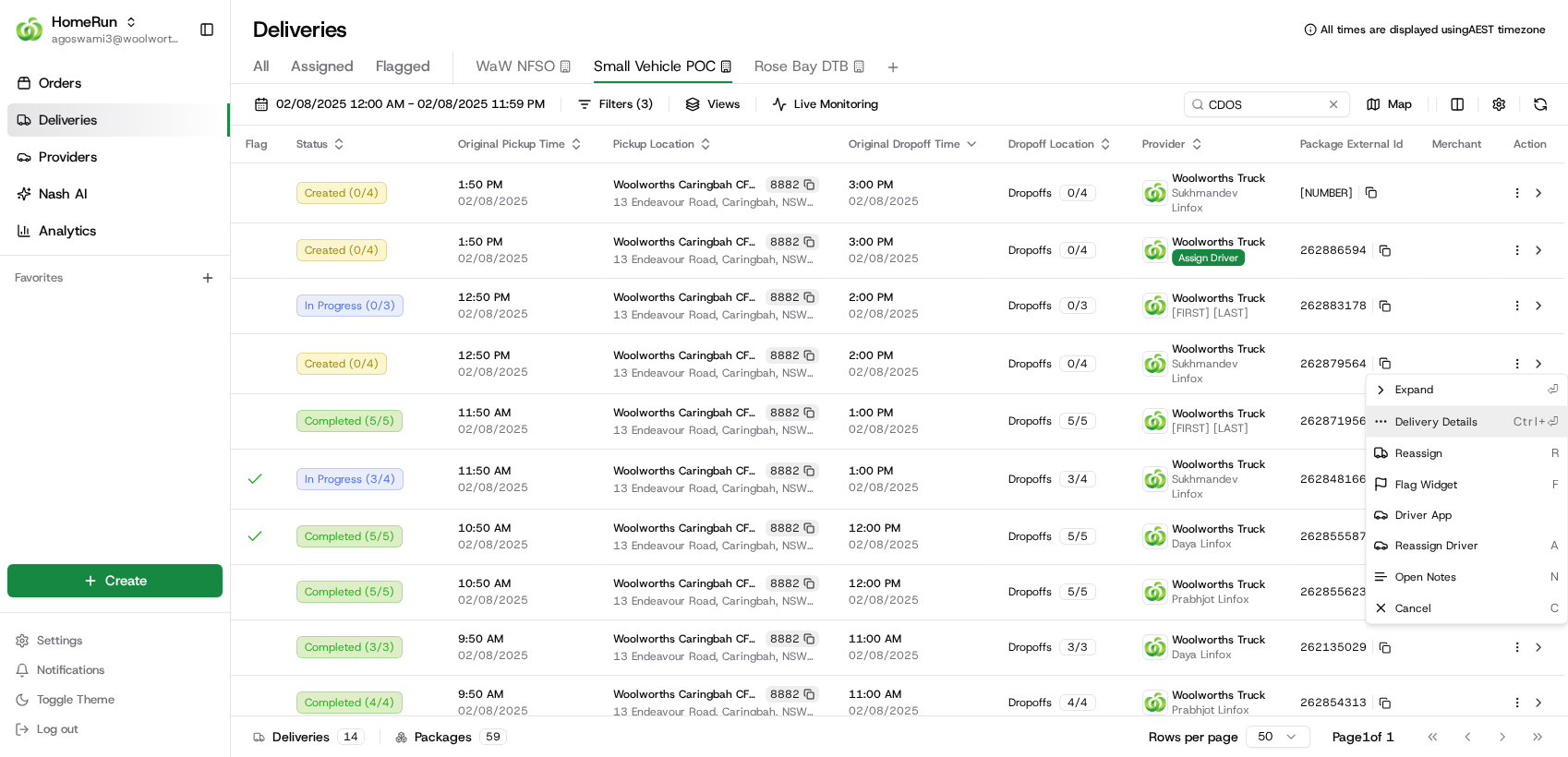click on "Delivery Details Ctrl+⏎" at bounding box center [1466, 421] 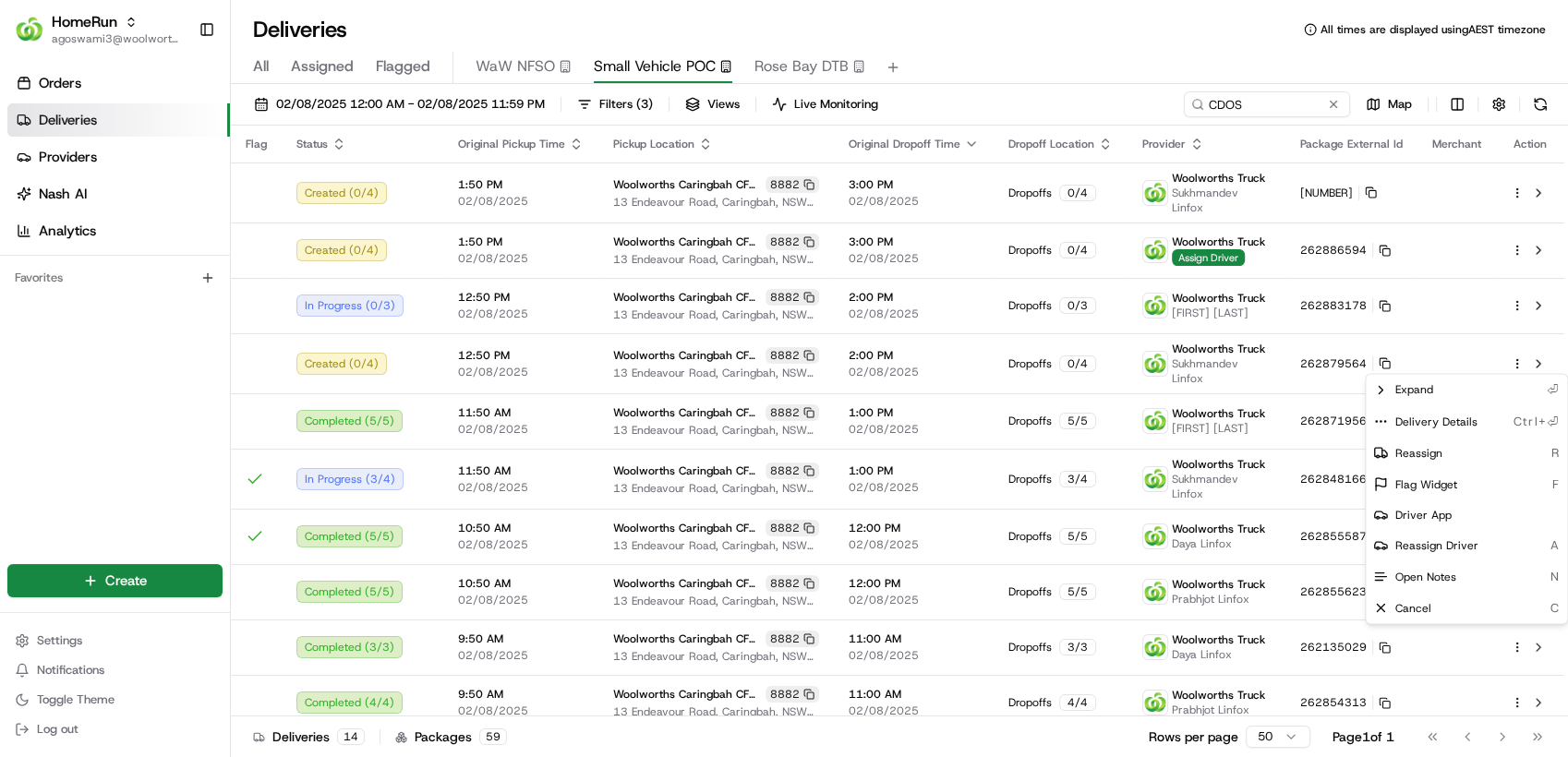 click on "HomeRun agoswami3@woolworths.com.au Toggle Sidebar Orders Deliveries Providers Nash AI Analytics Favorites Main Menu Members & Organization Organization Users Roles Preferences Customization Tracking Orchestration Automations Dispatch Strategy Optimization Strategy Locations Pickup Locations Dropoff Locations Billing Billing Refund Requests Integrations Notification Triggers Webhooks API Keys Request Logs Create Settings Notifications Toggle Theme Log out Deliveries All times are displayed using  AEST   timezone All Assigned Flagged WaW NFSO Small Vehicle POC Rose Bay DTB 02/08/2025 12:00 AM - 02/08/2025 11:59 PM Filters ( 3 ) Views Live Monitoring CDOS Map Flag Status Original Pickup Time Pickup Location Original Dropoff Time Dropoff Location Provider Package External Id Merchant Action Created ( 0 / 4 ) 1:50 PM 02/08/2025 Woolworths Caringbah CFC (CDOS) 8882 13 Endeavour Road, Caringbah, NSW 2229, AU 3:00 PM 02/08/2025 Dropoffs 0  /  4 Woolworths Truck Sukhmandev Linfox 262882286 Created ( 0" at bounding box center (784, 378) 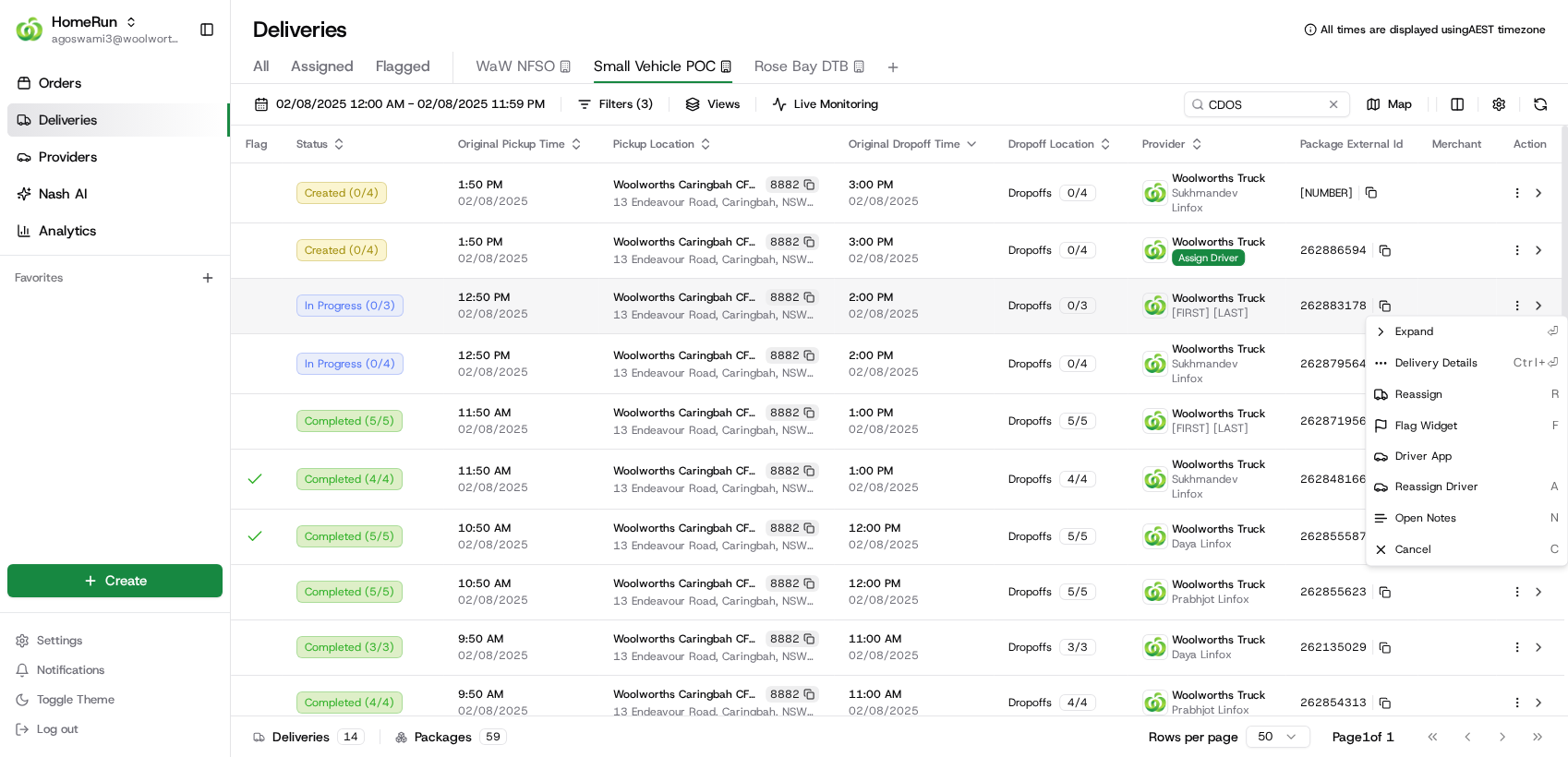 click on "HomeRun agoswami3@woolworths.com.au Toggle Sidebar Orders Deliveries Providers Nash AI Analytics Favorites Main Menu Members & Organization Organization Users Roles Preferences Customization Tracking Orchestration Automations Dispatch Strategy Optimization Strategy Locations Pickup Locations Dropoff Locations Billing Billing Refund Requests Integrations Notification Triggers Webhooks API Keys Request Logs Create Settings Notifications Toggle Theme Log out Deliveries All times are displayed using  AEST   timezone All Assigned Flagged WaW NFSO Small Vehicle POC Rose Bay DTB 02/08/2025 12:00 AM - 02/08/2025 11:59 PM Filters ( 3 ) Views Live Monitoring CDOS Map Flag Status Original Pickup Time Pickup Location Original Dropoff Time Dropoff Location Provider Package External Id Merchant Action Created ( 0 / 4 ) 1:50 PM 02/08/2025 Woolworths Caringbah CFC (CDOS) 8882 13 Endeavour Road, Caringbah, NSW 2229, AU 3:00 PM 02/08/2025 Dropoffs 0  /  4 Woolworths Truck Sukhmandev Linfox 262882286 Created ( 0" at bounding box center [784, 378] 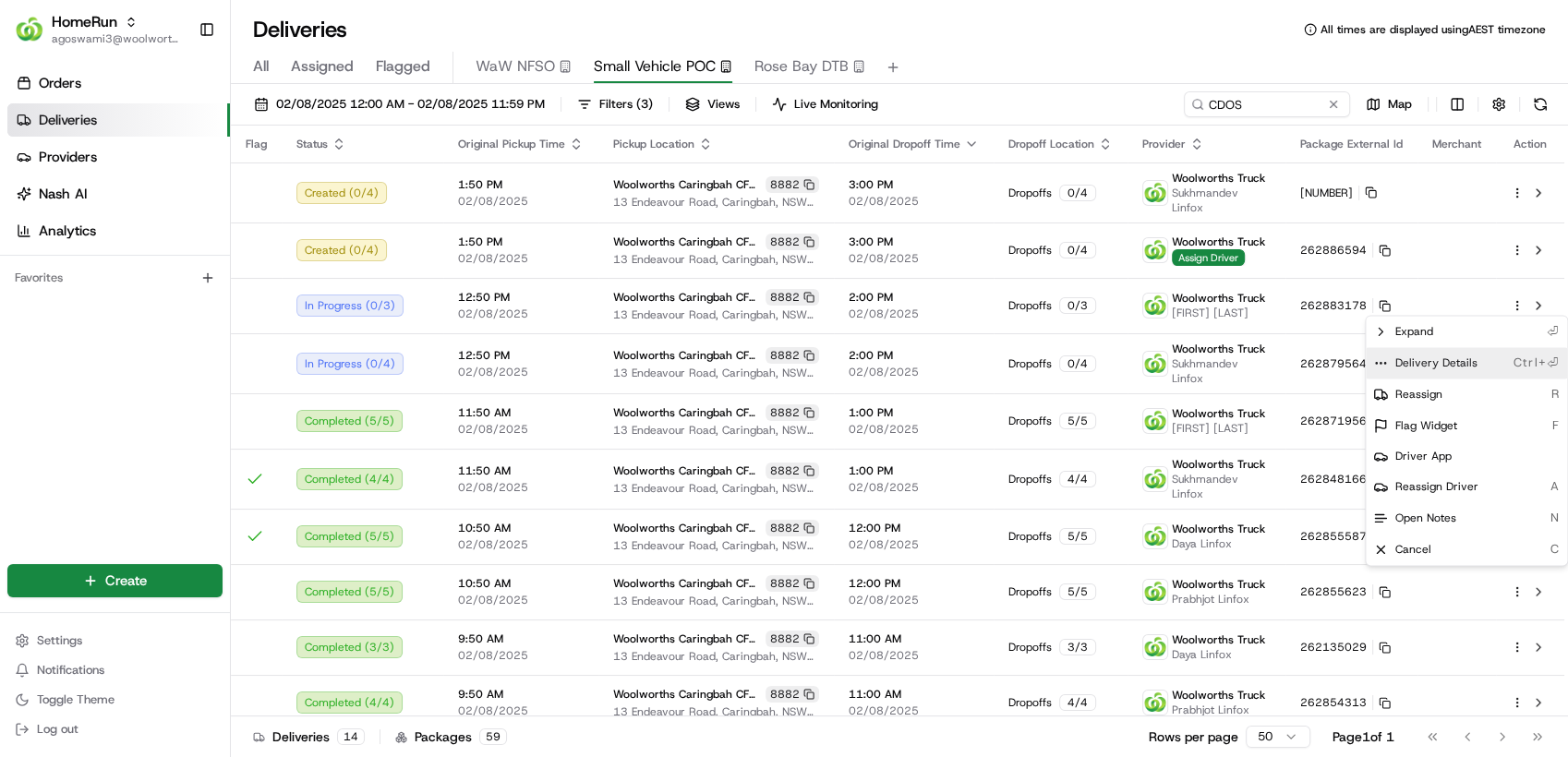 click on "Delivery Details Ctrl+⏎" at bounding box center [1466, 363] 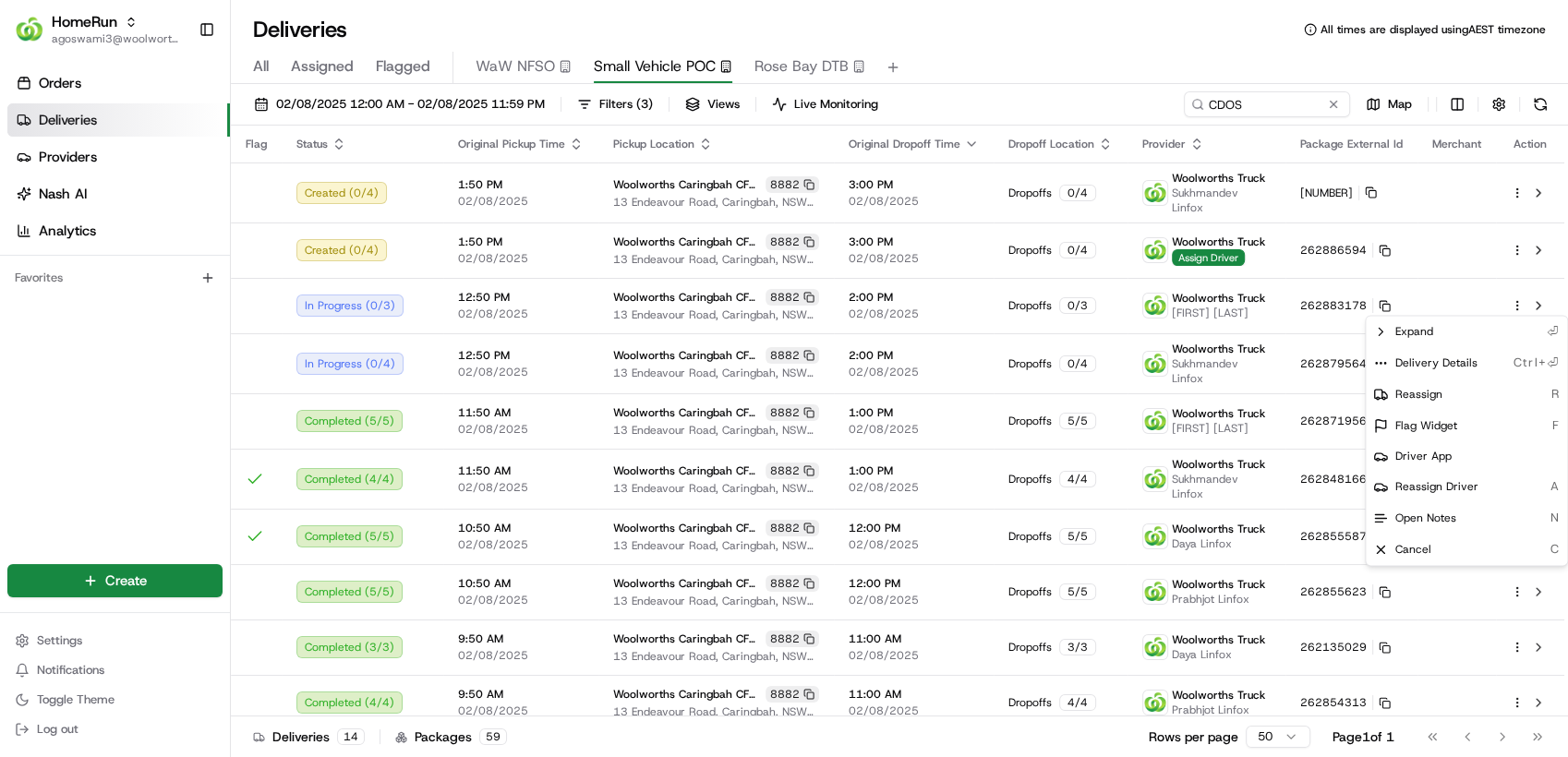 click on "HomeRun agoswami3@woolworths.com.au Toggle Sidebar Orders Deliveries Providers Nash AI Analytics Favorites Main Menu Members & Organization Organization Users Roles Preferences Customization Tracking Orchestration Automations Dispatch Strategy Optimization Strategy Locations Pickup Locations Dropoff Locations Billing Billing Refund Requests Integrations Notification Triggers Webhooks API Keys Request Logs Create Settings Notifications Toggle Theme Log out Deliveries All times are displayed using  AEST   timezone All Assigned Flagged WaW NFSO Small Vehicle POC Rose Bay DTB 02/08/2025 12:00 AM - 02/08/2025 11:59 PM Filters ( 3 ) Views Live Monitoring CDOS Map Flag Status Original Pickup Time Pickup Location Original Dropoff Time Dropoff Location Provider Package External Id Merchant Action Created ( 0 / 4 ) 1:50 PM 02/08/2025 Woolworths Caringbah CFC (CDOS) 8882 13 Endeavour Road, Caringbah, NSW 2229, AU 3:00 PM 02/08/2025 Dropoffs 0  /  4 Woolworths Truck Sukhmandev Linfox 262882286 Created ( 0" at bounding box center [784, 378] 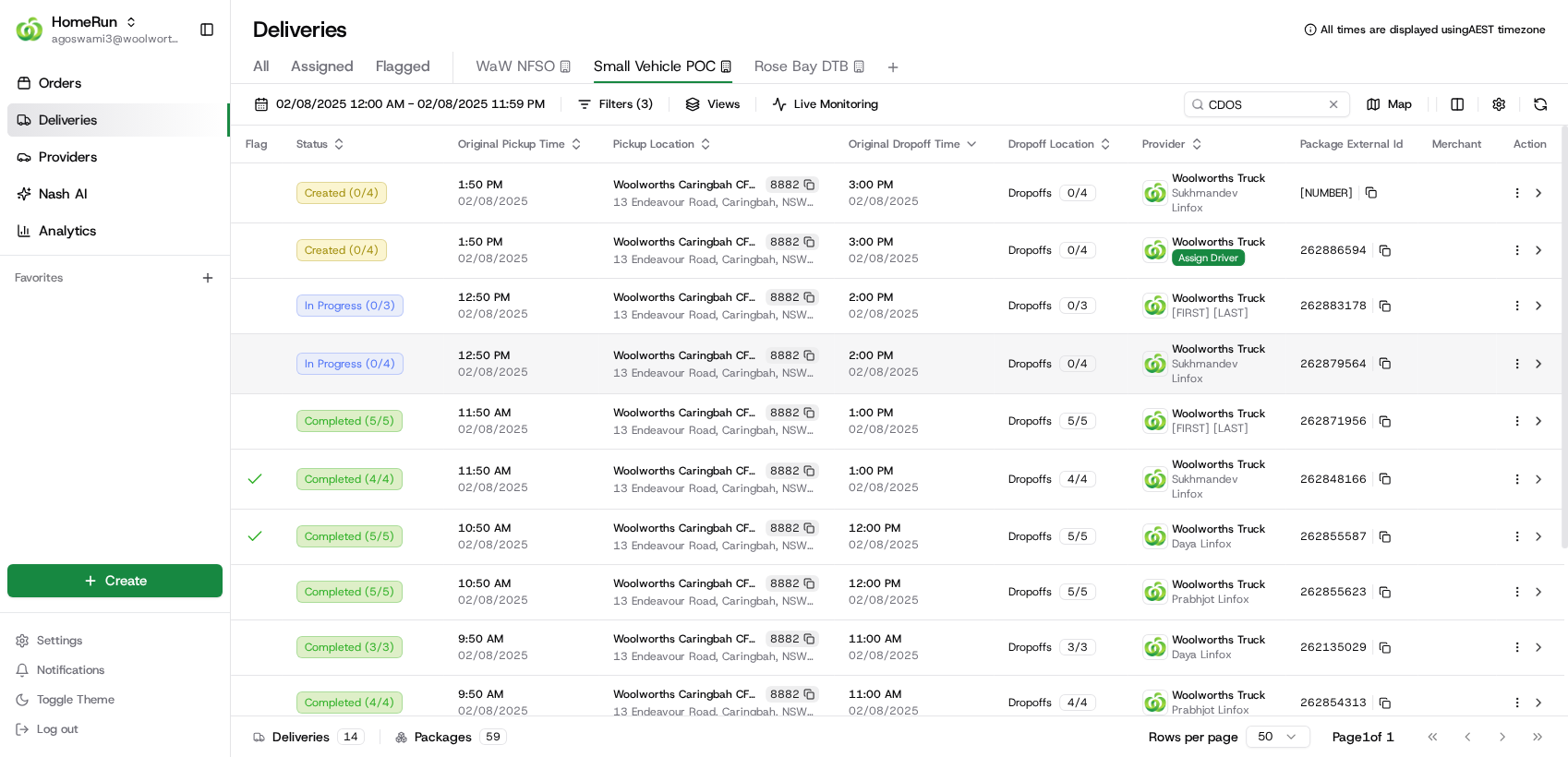 click on "HomeRun agoswami3@woolworths.com.au Toggle Sidebar Orders Deliveries Providers Nash AI Analytics Favorites Main Menu Members & Organization Organization Users Roles Preferences Customization Tracking Orchestration Automations Dispatch Strategy Optimization Strategy Locations Pickup Locations Dropoff Locations Billing Billing Refund Requests Integrations Notification Triggers Webhooks API Keys Request Logs Create Settings Notifications Toggle Theme Log out Deliveries All times are displayed using  AEST   timezone All Assigned Flagged WaW NFSO Small Vehicle POC Rose Bay DTB 02/08/2025 12:00 AM - 02/08/2025 11:59 PM Filters ( 3 ) Views Live Monitoring CDOS Map Flag Status Original Pickup Time Pickup Location Original Dropoff Time Dropoff Location Provider Package External Id Merchant Action Created ( 0 / 4 ) 1:50 PM 02/08/2025 Woolworths Caringbah CFC (CDOS) 8882 13 Endeavour Road, Caringbah, NSW 2229, AU 3:00 PM 02/08/2025 Dropoffs 0  /  4 Woolworths Truck Sukhmandev Linfox 262882286 Created ( 0" at bounding box center [784, 378] 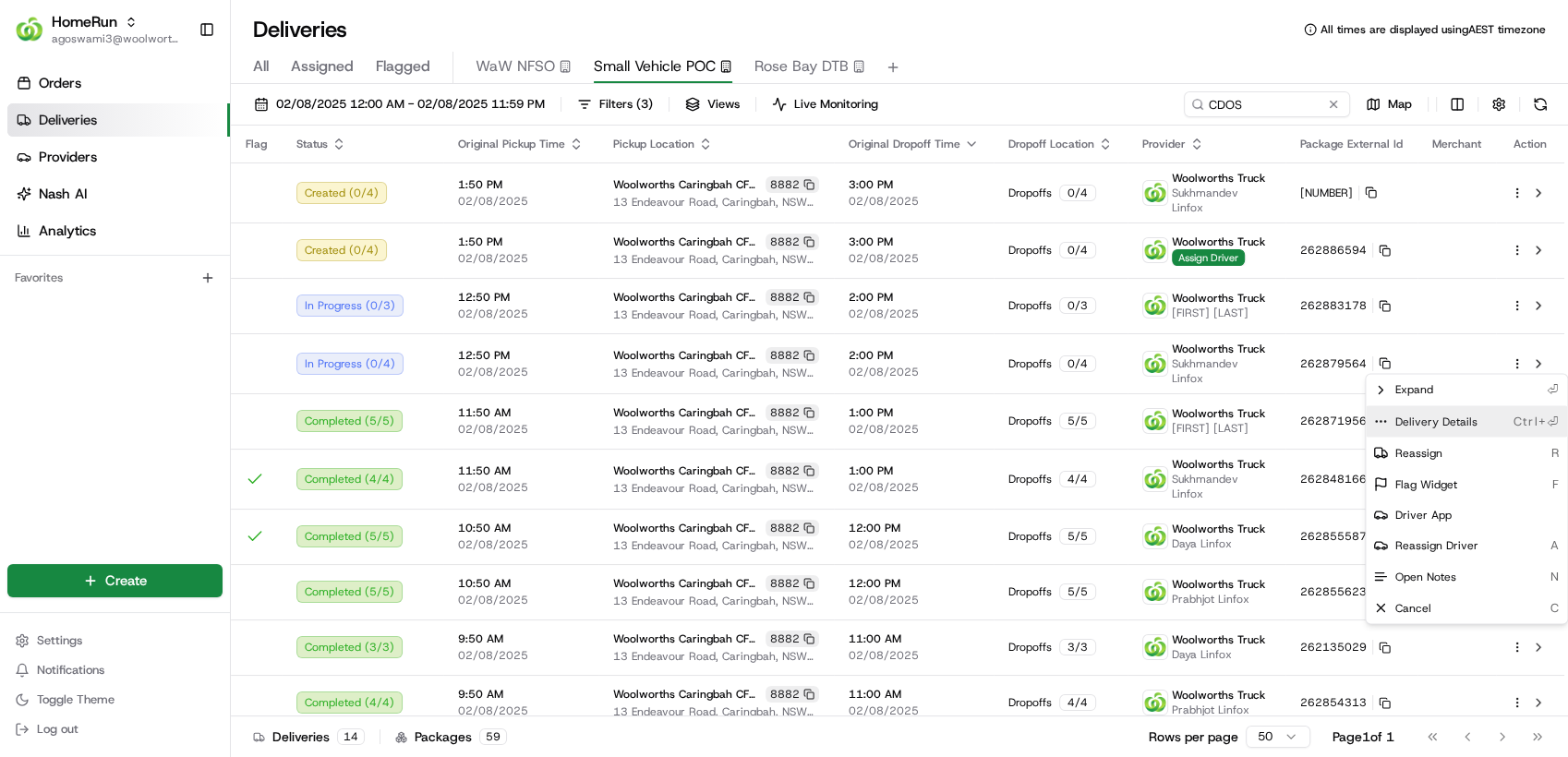 click on "Delivery Details Ctrl+⏎" at bounding box center [1466, 421] 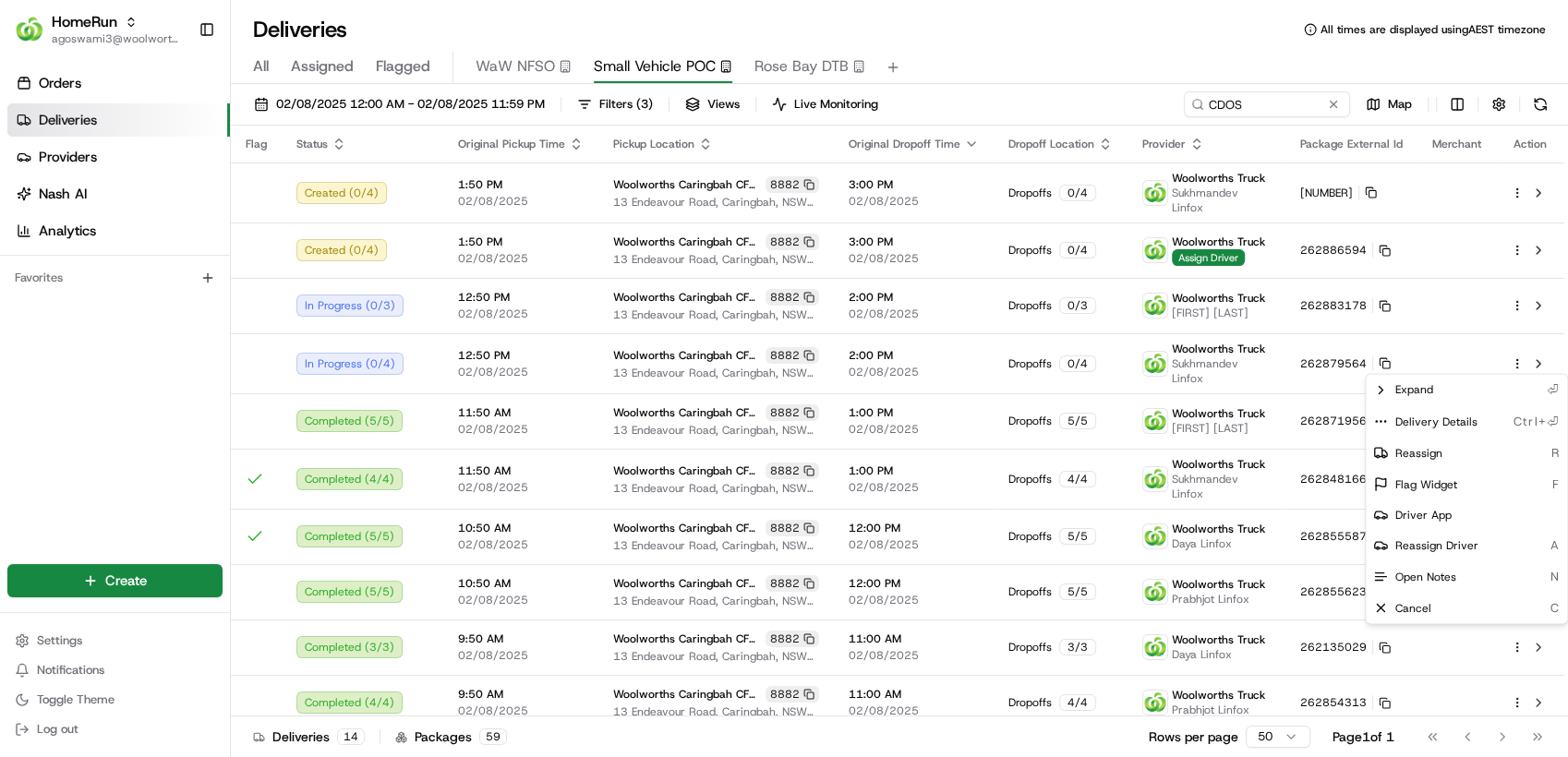 click on "HomeRun agoswami3@woolworths.com.au Toggle Sidebar Orders Deliveries Providers Nash AI Analytics Favorites Main Menu Members & Organization Organization Users Roles Preferences Customization Tracking Orchestration Automations Dispatch Strategy Optimization Strategy Locations Pickup Locations Dropoff Locations Billing Billing Refund Requests Integrations Notification Triggers Webhooks API Keys Request Logs Create Settings Notifications Toggle Theme Log out Deliveries All times are displayed using  AEST   timezone All Assigned Flagged WaW NFSO Small Vehicle POC Rose Bay DTB 02/08/2025 12:00 AM - 02/08/2025 11:59 PM Filters ( 3 ) Views Live Monitoring CDOS Map Flag Status Original Pickup Time Pickup Location Original Dropoff Time Dropoff Location Provider Package External Id Merchant Action Created ( 0 / 4 ) 1:50 PM 02/08/2025 Woolworths Caringbah CFC (CDOS) 8882 13 Endeavour Road, Caringbah, NSW 2229, AU 3:00 PM 02/08/2025 Dropoffs 0  /  4 Woolworths Truck Sukhmandev Linfox 262882286 Created ( 0" at bounding box center (784, 378) 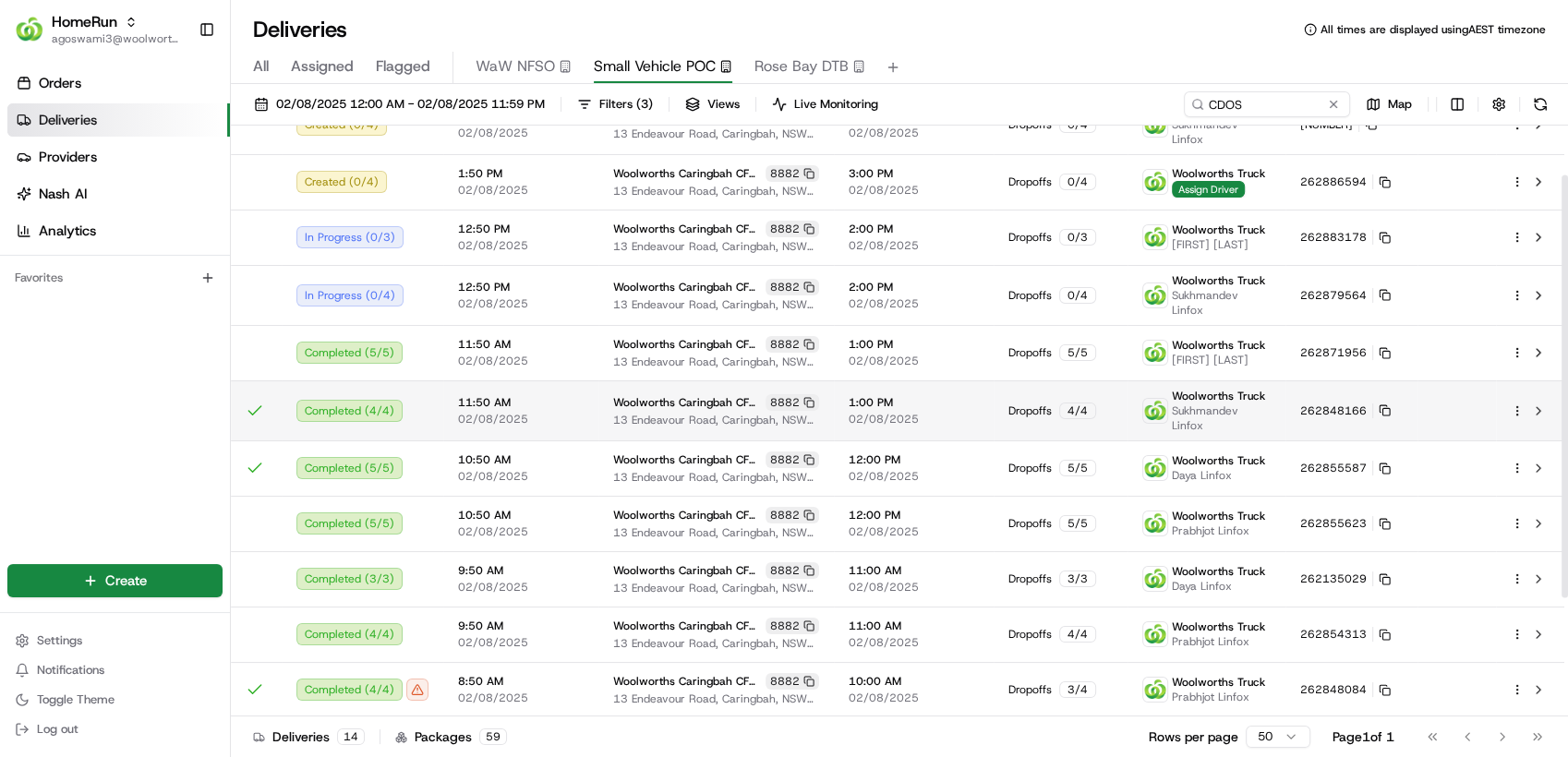 scroll, scrollTop: 0, scrollLeft: 0, axis: both 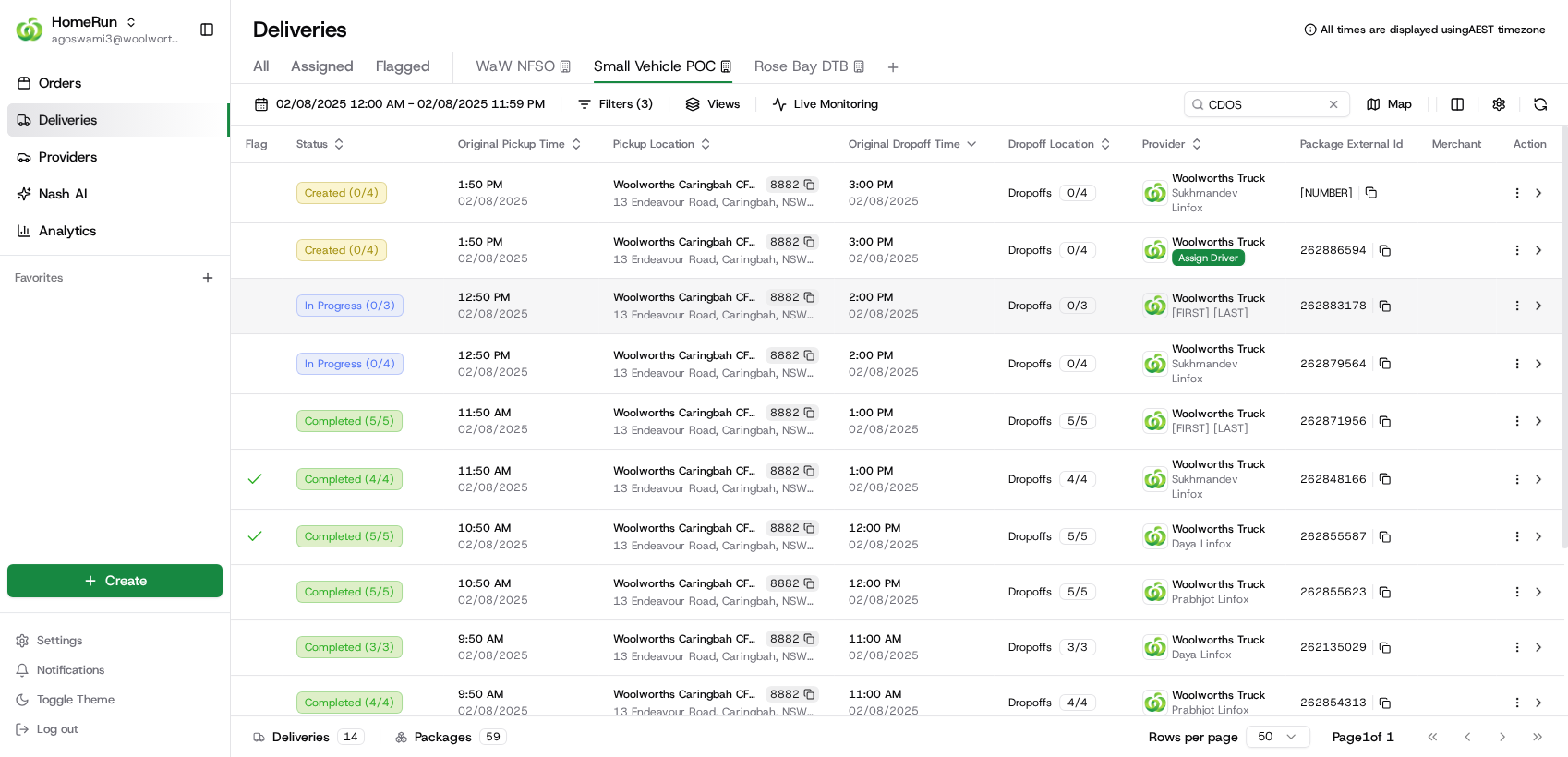 click on "HomeRun agoswami3@woolworths.com.au Toggle Sidebar Orders Deliveries Providers Nash AI Analytics Favorites Main Menu Members & Organization Organization Users Roles Preferences Customization Tracking Orchestration Automations Dispatch Strategy Optimization Strategy Locations Pickup Locations Dropoff Locations Billing Billing Refund Requests Integrations Notification Triggers Webhooks API Keys Request Logs Create Settings Notifications Toggle Theme Log out Deliveries All times are displayed using  AEST   timezone All Assigned Flagged WaW NFSO Small Vehicle POC Rose Bay DTB 02/08/2025 12:00 AM - 02/08/2025 11:59 PM Filters ( 3 ) Views Live Monitoring CDOS Map Flag Status Original Pickup Time Pickup Location Original Dropoff Time Dropoff Location Provider Package External Id Merchant Action Created ( 0 / 4 ) 1:50 PM 02/08/2025 Woolworths Caringbah CFC (CDOS) 8882 13 Endeavour Road, Caringbah, NSW 2229, AU 3:00 PM 02/08/2025 Dropoffs 0  /  4 Woolworths Truck Sukhmandev Linfox 262882286 Created ( 0" at bounding box center (784, 378) 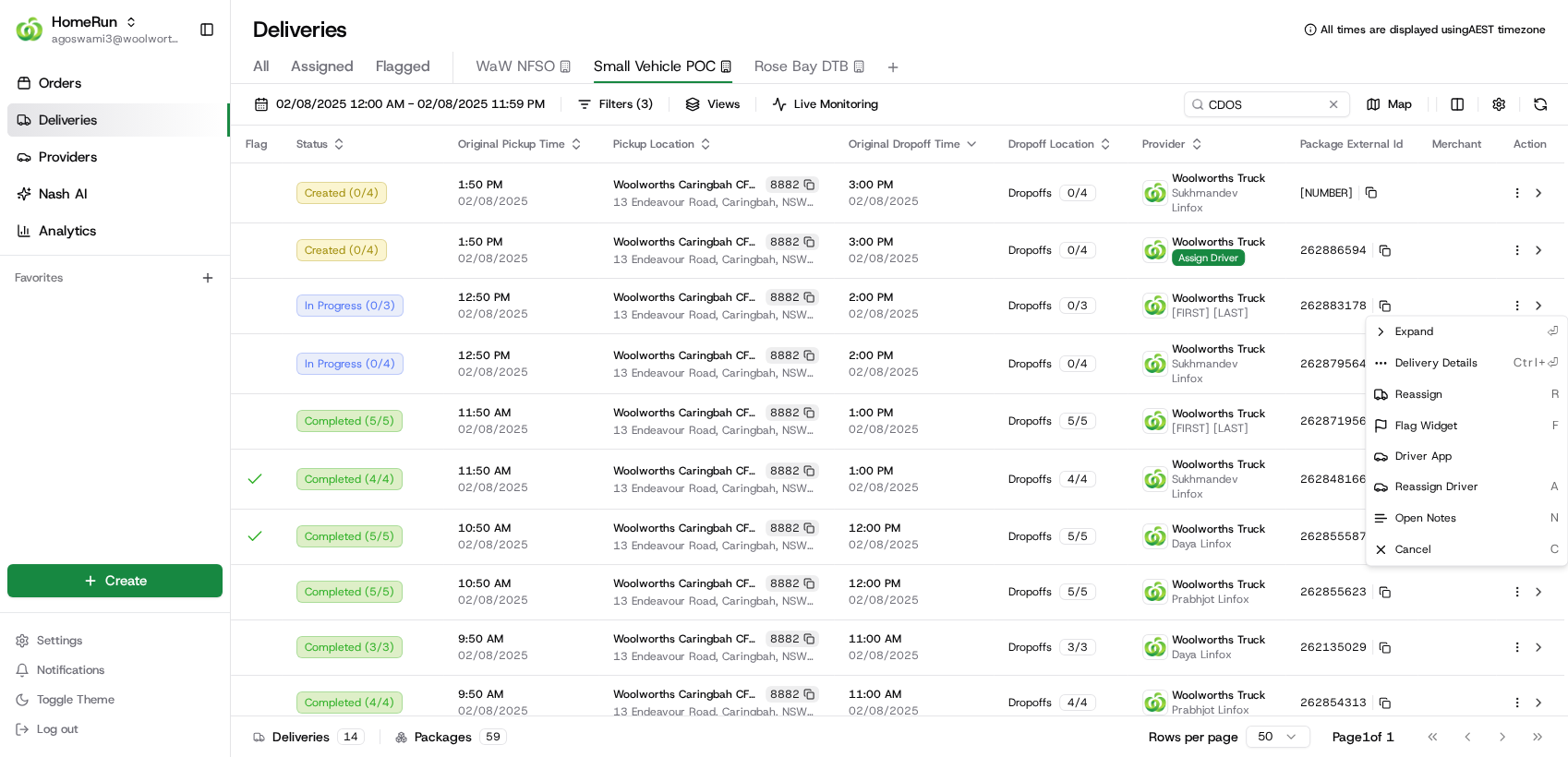 click on "HomeRun agoswami3@woolworths.com.au Toggle Sidebar Orders Deliveries Providers Nash AI Analytics Favorites Main Menu Members & Organization Organization Users Roles Preferences Customization Tracking Orchestration Automations Dispatch Strategy Optimization Strategy Locations Pickup Locations Dropoff Locations Billing Billing Refund Requests Integrations Notification Triggers Webhooks API Keys Request Logs Create Settings Notifications Toggle Theme Log out Deliveries All times are displayed using  AEST   timezone All Assigned Flagged WaW NFSO Small Vehicle POC Rose Bay DTB 02/08/2025 12:00 AM - 02/08/2025 11:59 PM Filters ( 3 ) Views Live Monitoring CDOS Map Flag Status Original Pickup Time Pickup Location Original Dropoff Time Dropoff Location Provider Package External Id Merchant Action Created ( 0 / 4 ) 1:50 PM 02/08/2025 Woolworths Caringbah CFC (CDOS) 8882 13 Endeavour Road, Caringbah, NSW 2229, AU 3:00 PM 02/08/2025 Dropoffs 0  /  4 Woolworths Truck Sukhmandev Linfox 262882286 Created ( 0" at bounding box center (784, 378) 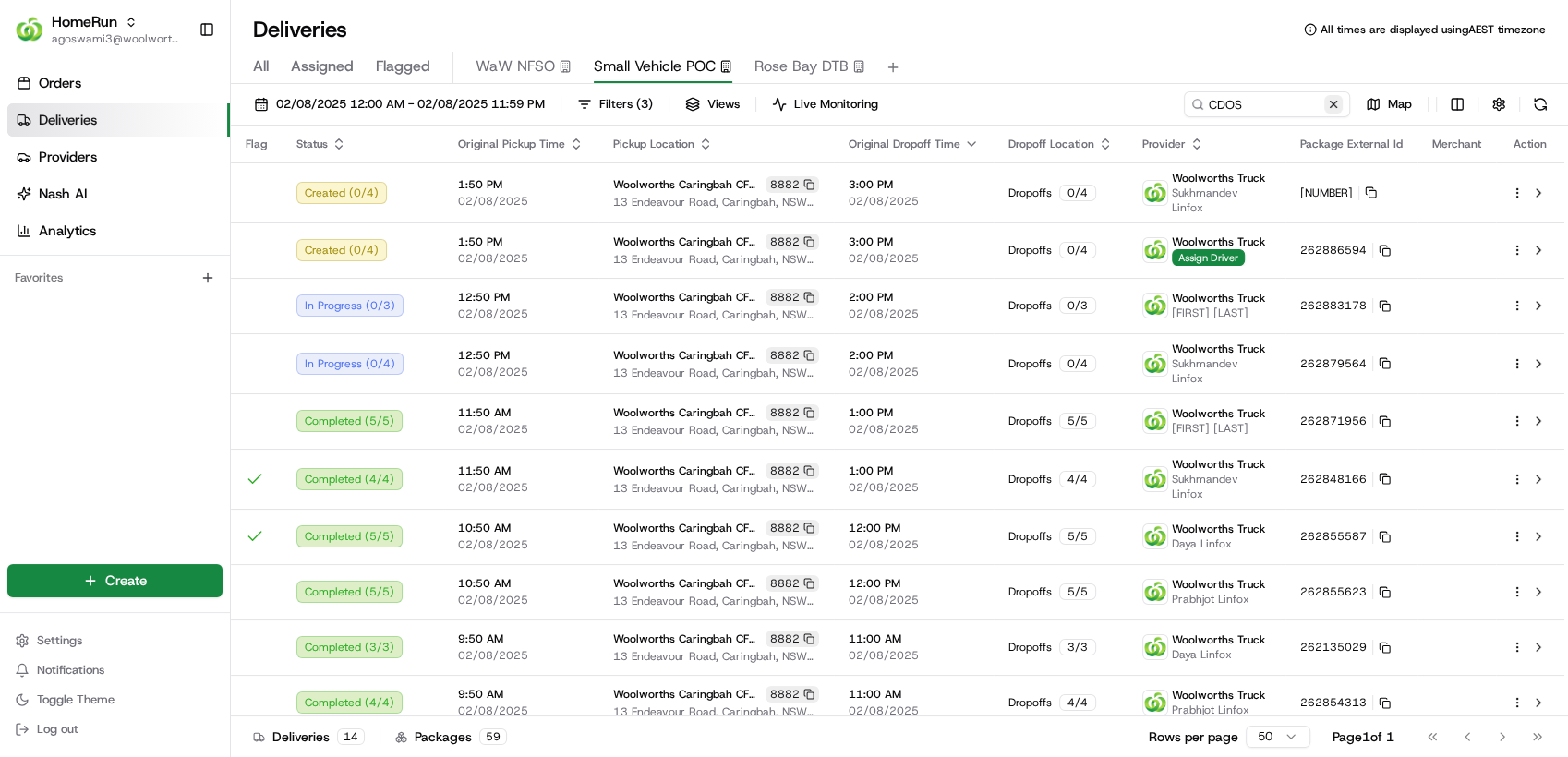 click at bounding box center (1333, 104) 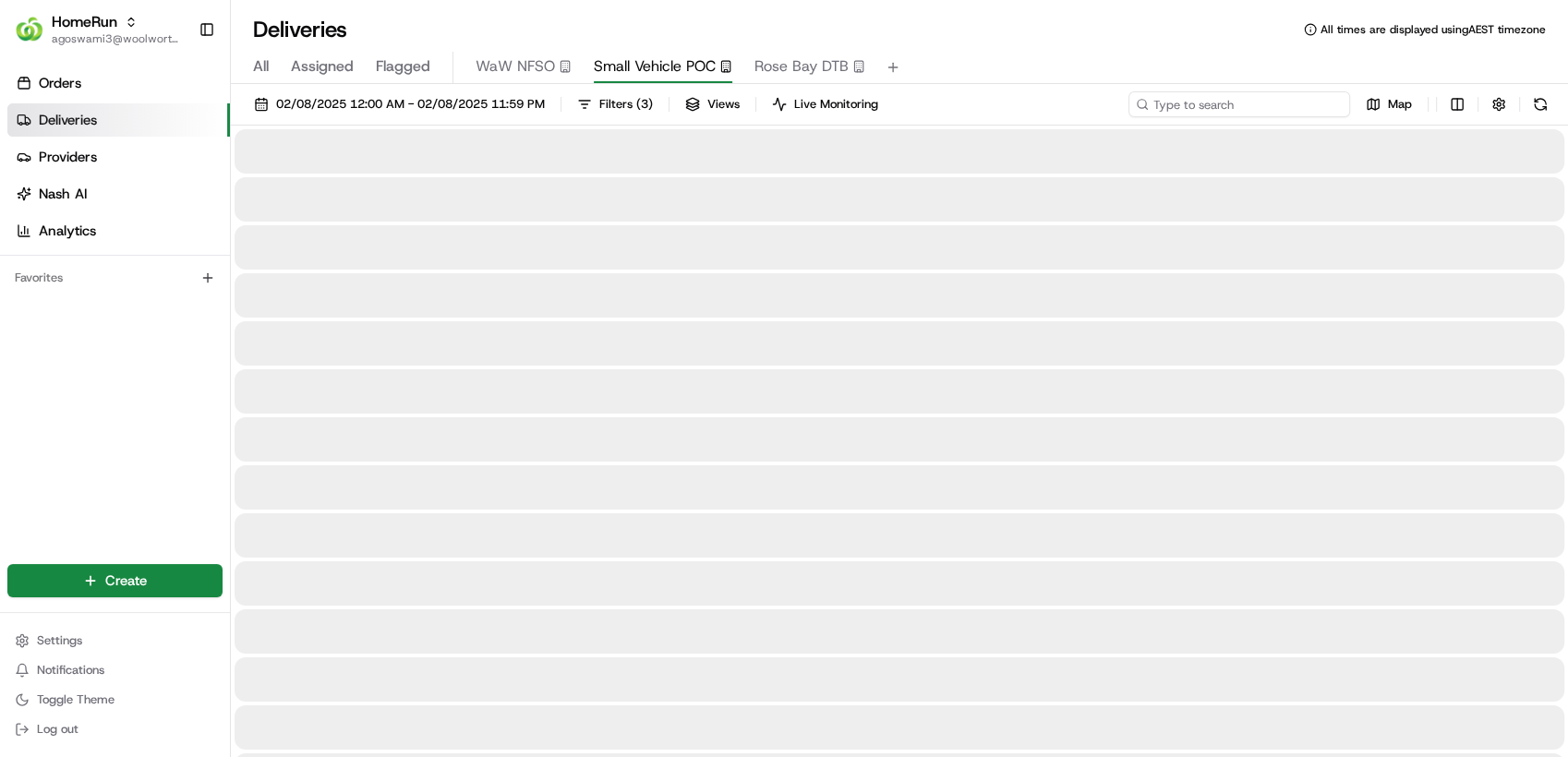 click at bounding box center (1239, 104) 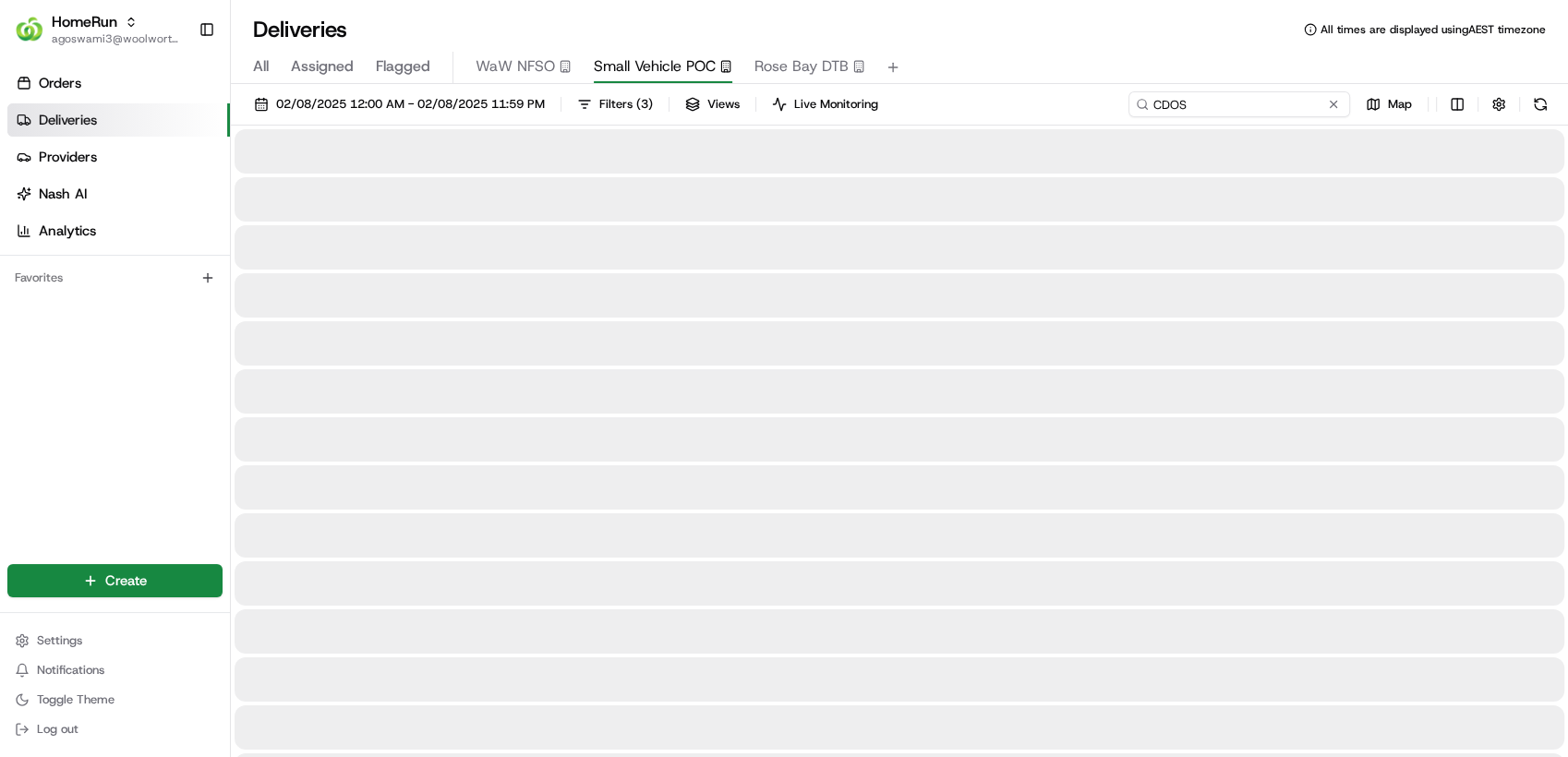 type on "C" 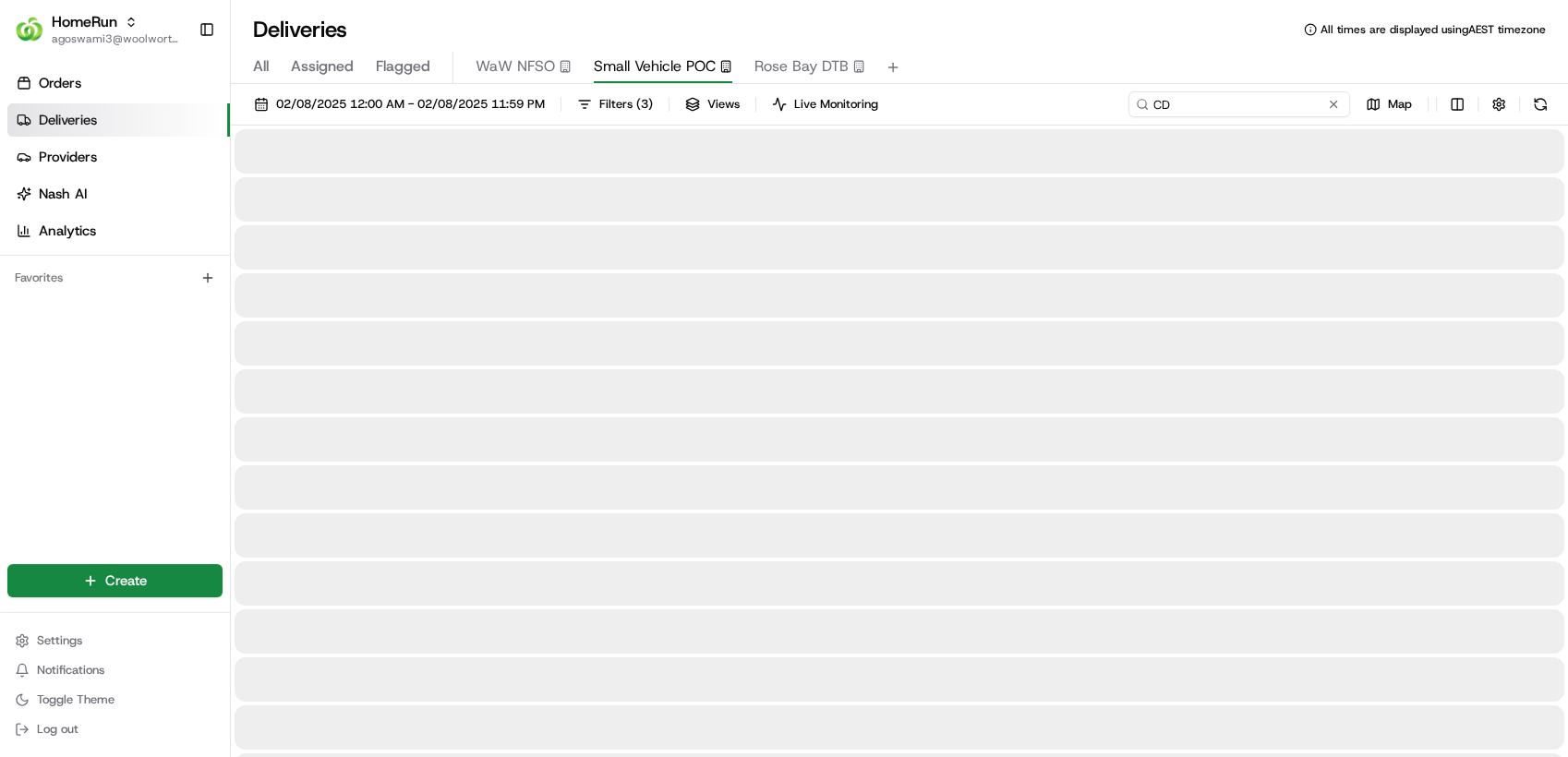 type on "C" 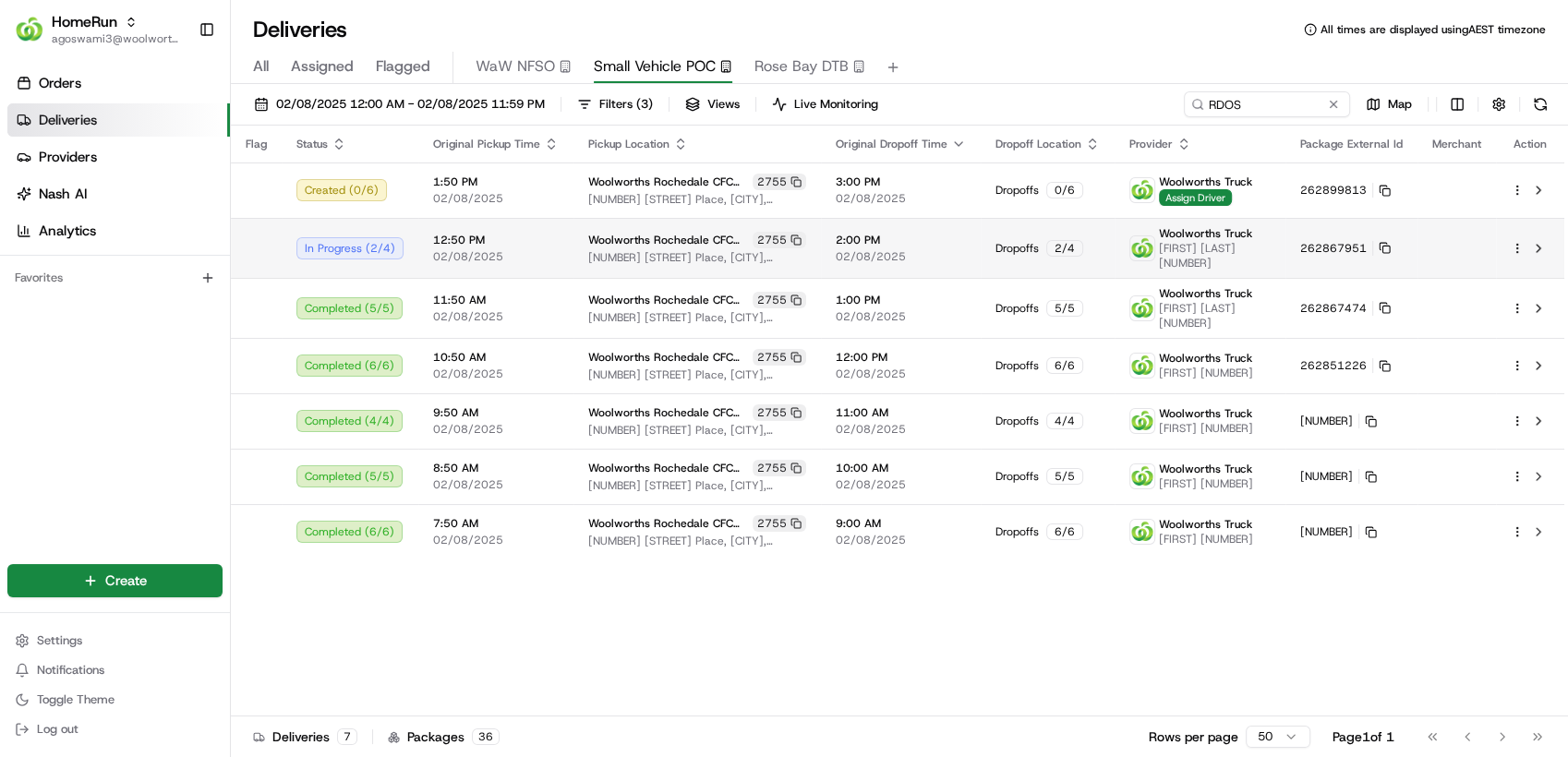 click on "HomeRun agoswami3@woolworths.com.au Toggle Sidebar Orders Deliveries Providers Nash AI Analytics Favorites Main Menu Members & Organization Organization Users Roles Preferences Customization Tracking Orchestration Automations Dispatch Strategy Optimization Strategy Locations Pickup Locations Dropoff Locations Billing Billing Refund Requests Integrations Notification Triggers Webhooks API Keys Request Logs Create Settings Notifications Toggle Theme Log out Deliveries All times are displayed using  AEST   timezone All Assigned Flagged WaW NFSO Small Vehicle POC Rose Bay DTB 02/08/2025 12:00 AM - 02/08/2025 11:59 PM Filters ( 3 ) Views Live Monitoring RDOS Map Flag Status Original Pickup Time Pickup Location Original Dropoff Time Dropoff Location Provider Package External Id Merchant Action Created ( 0 / 6 ) 1:50 PM 02/08/2025 Woolworths Rochedale CFC (RDOS) 2755 11 Interchange Place, Rochedale, QLD 4123, AU 3:00 PM 02/08/2025 Dropoffs 0  /  6 Woolworths Truck Assign Driver 262899813 In Progress" at bounding box center [784, 378] 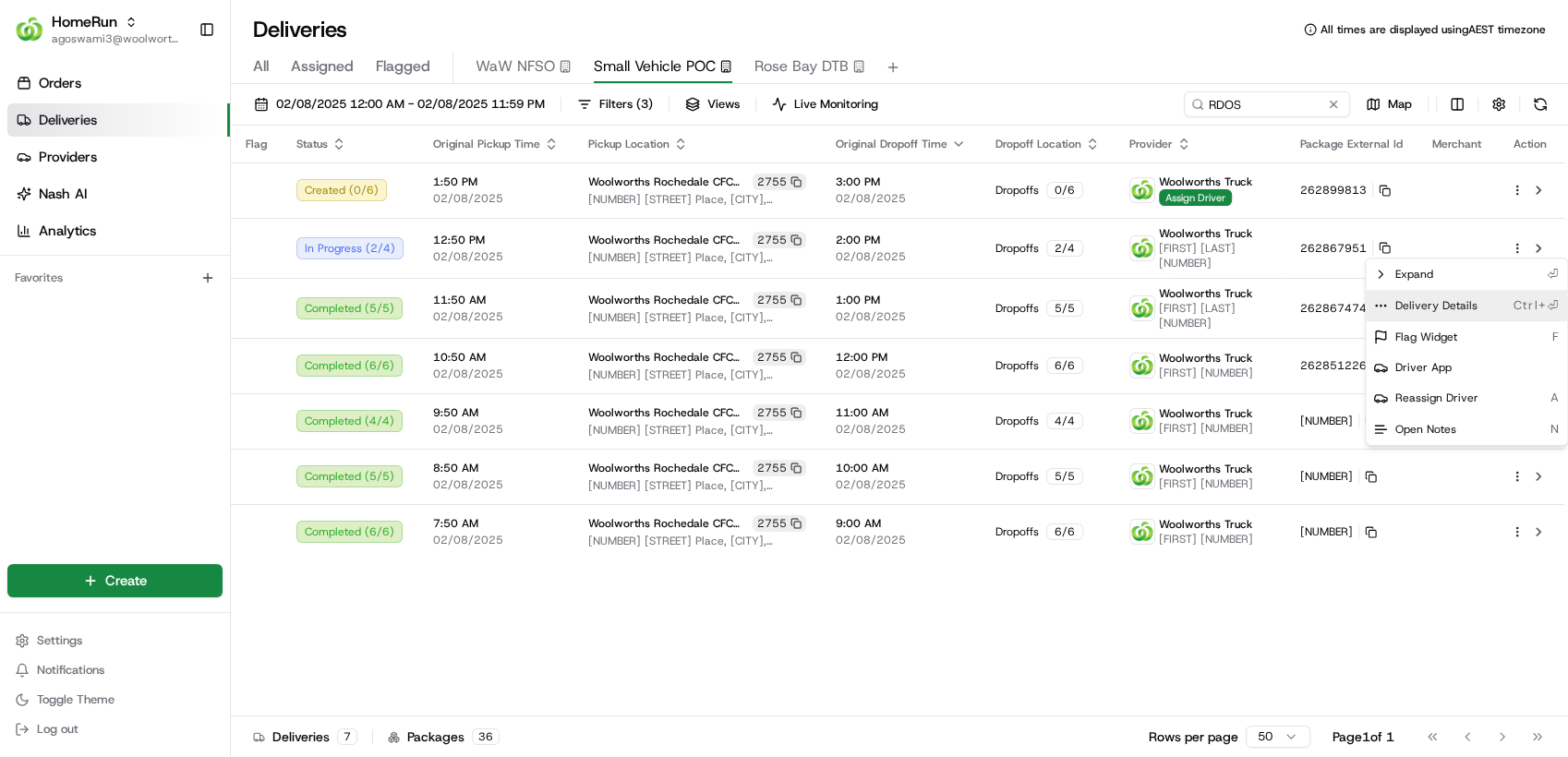 click on "Delivery Details Ctrl+⏎" at bounding box center [1466, 306] 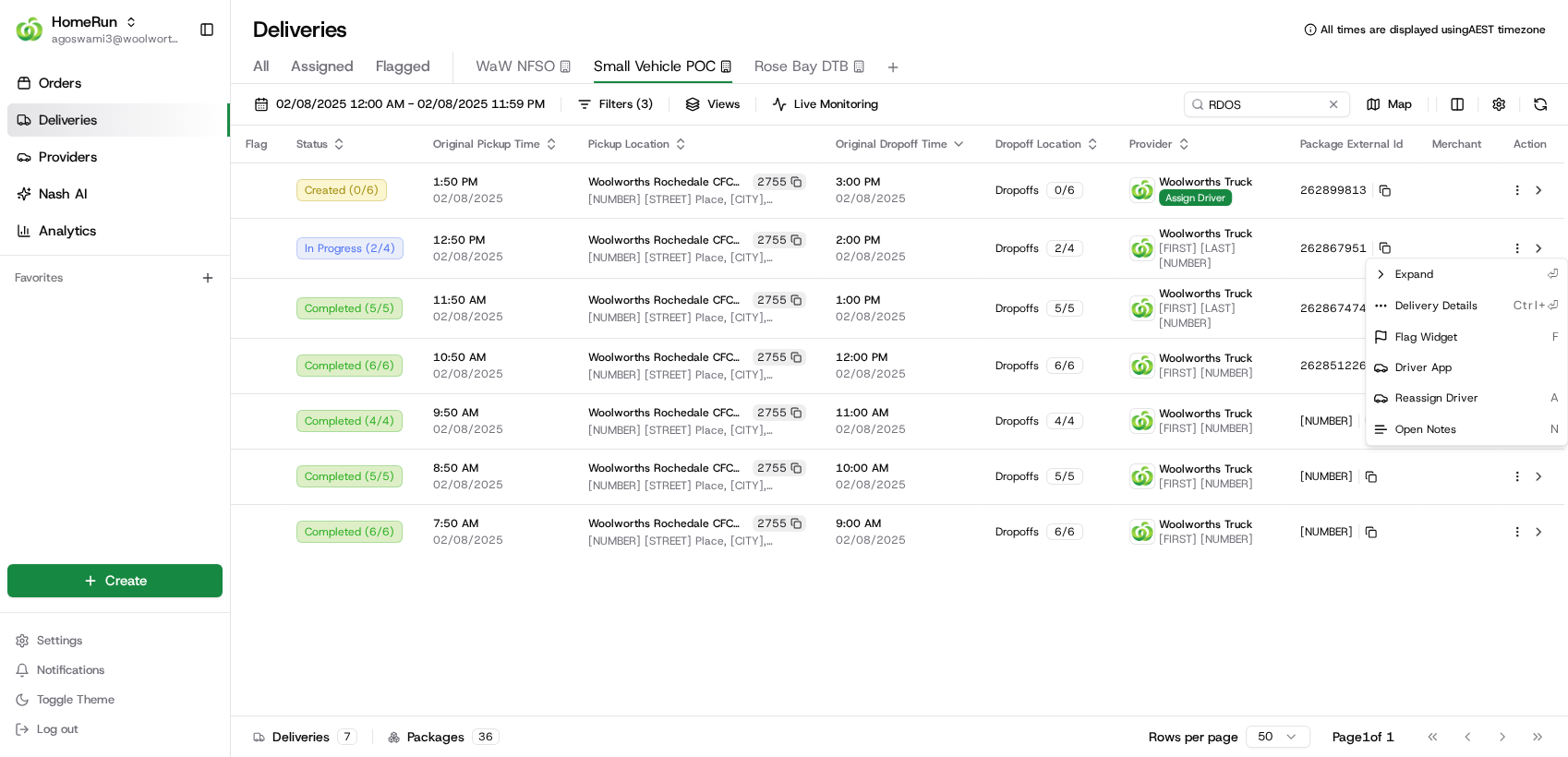 click on "HomeRun agoswami3@woolworths.com.au Toggle Sidebar Orders Deliveries Providers Nash AI Analytics Favorites Main Menu Members & Organization Organization Users Roles Preferences Customization Tracking Orchestration Automations Dispatch Strategy Optimization Strategy Locations Pickup Locations Dropoff Locations Billing Billing Refund Requests Integrations Notification Triggers Webhooks API Keys Request Logs Create Settings Notifications Toggle Theme Log out Deliveries All times are displayed using  AEST   timezone All Assigned Flagged WaW NFSO Small Vehicle POC Rose Bay DTB 02/08/2025 12:00 AM - 02/08/2025 11:59 PM Filters ( 3 ) Views Live Monitoring RDOS Map Flag Status Original Pickup Time Pickup Location Original Dropoff Time Dropoff Location Provider Package External Id Merchant Action Created ( 0 / 6 ) 1:50 PM 02/08/2025 Woolworths Rochedale CFC (RDOS) 2755 11 Interchange Place, Rochedale, QLD 4123, AU 3:00 PM 02/08/2025 Dropoffs 0  /  6 Woolworths Truck Assign Driver 262899813 In Progress" at bounding box center (784, 378) 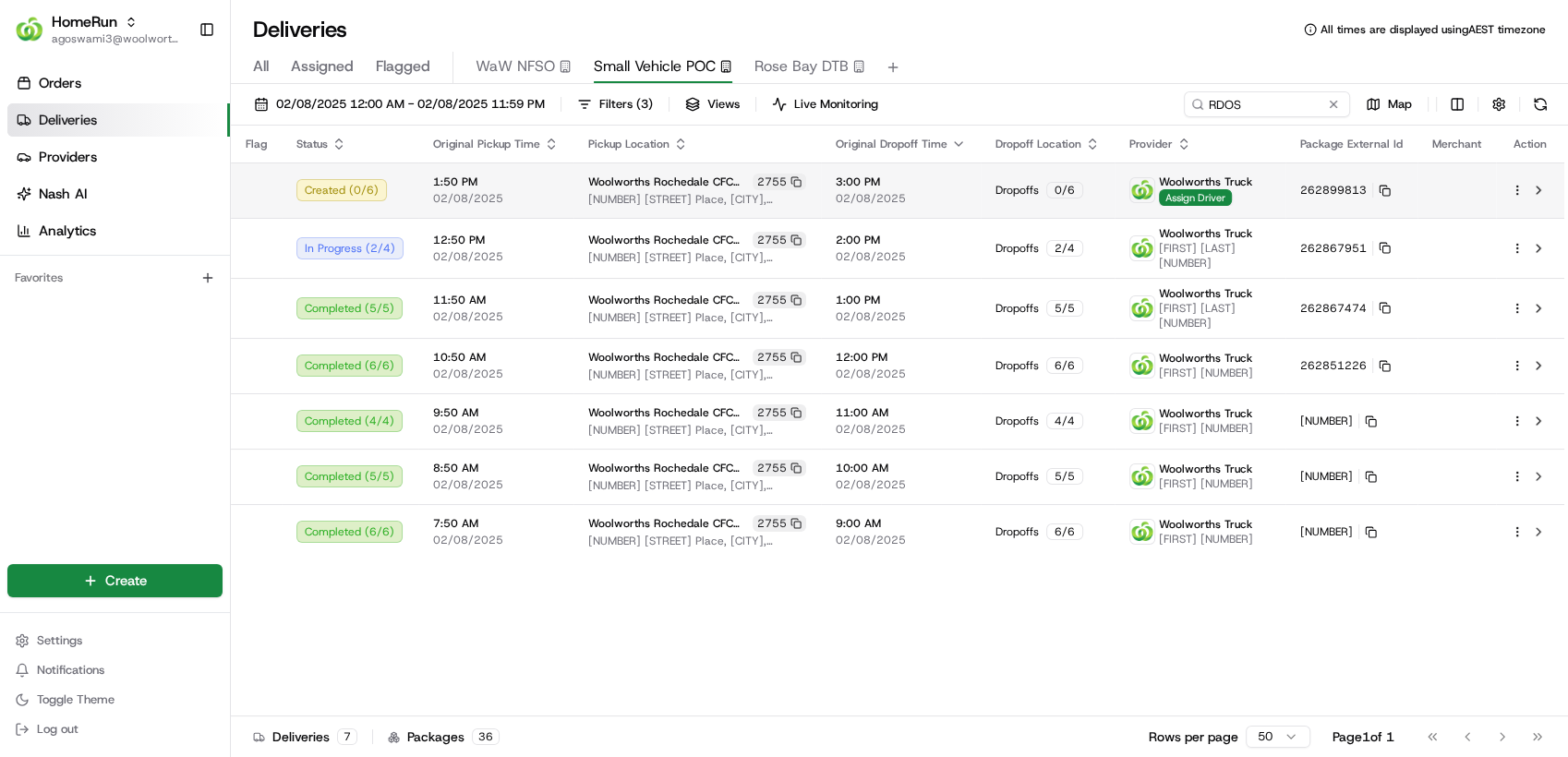 click on "HomeRun agoswami3@woolworths.com.au Toggle Sidebar Orders Deliveries Providers Nash AI Analytics Favorites Main Menu Members & Organization Organization Users Roles Preferences Customization Tracking Orchestration Automations Dispatch Strategy Optimization Strategy Locations Pickup Locations Dropoff Locations Billing Billing Refund Requests Integrations Notification Triggers Webhooks API Keys Request Logs Create Settings Notifications Toggle Theme Log out Deliveries All times are displayed using  AEST   timezone All Assigned Flagged WaW NFSO Small Vehicle POC Rose Bay DTB 02/08/2025 12:00 AM - 02/08/2025 11:59 PM Filters ( 3 ) Views Live Monitoring RDOS Map Flag Status Original Pickup Time Pickup Location Original Dropoff Time Dropoff Location Provider Package External Id Merchant Action Created ( 0 / 6 ) 1:50 PM 02/08/2025 Woolworths Rochedale CFC (RDOS) 2755 11 Interchange Place, Rochedale, QLD 4123, AU 3:00 PM 02/08/2025 Dropoffs 0  /  6 Woolworths Truck Assign Driver 262899813 In Progress" at bounding box center (784, 378) 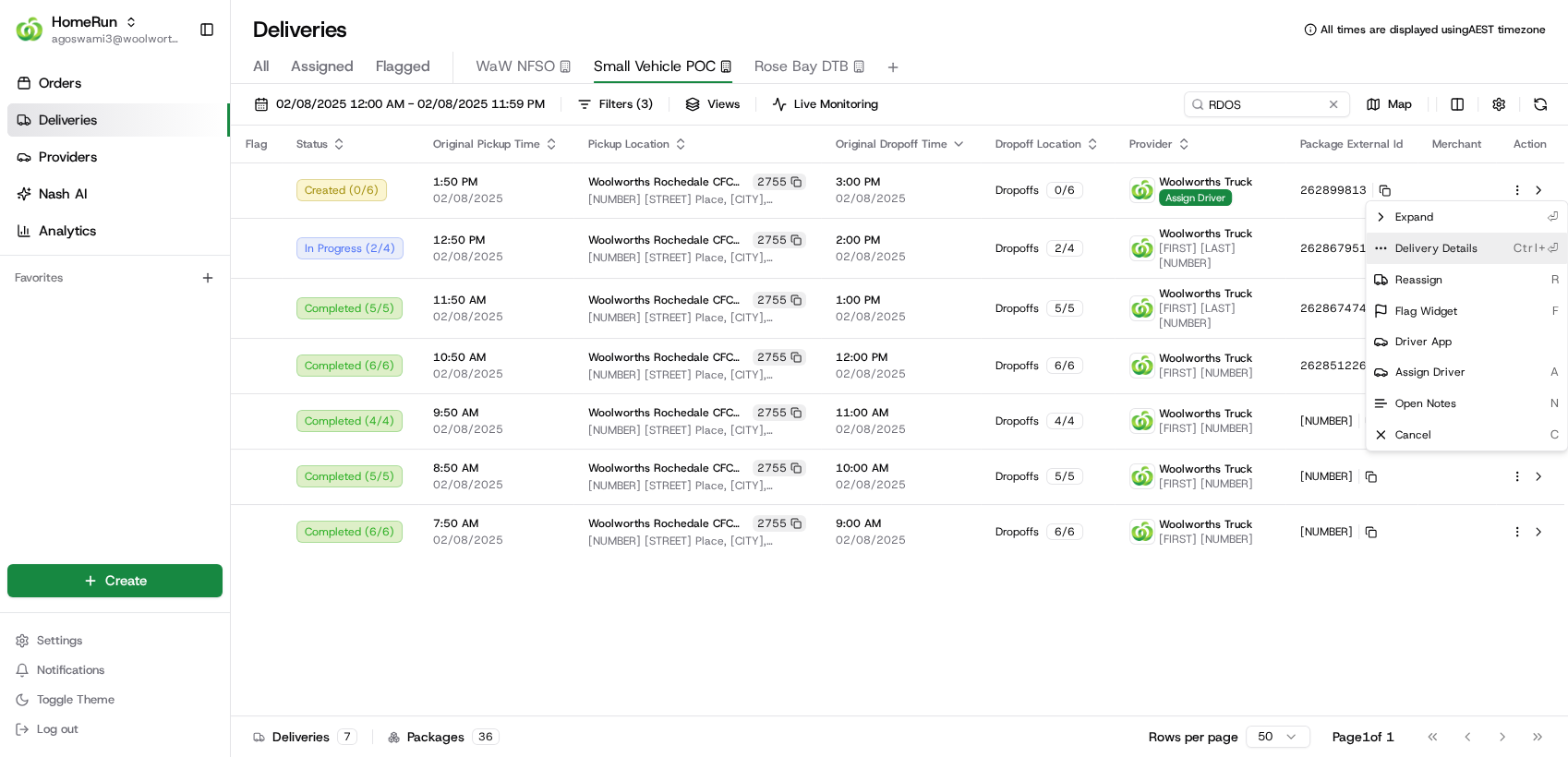 click on "Delivery Details Ctrl+⏎" at bounding box center [1466, 248] 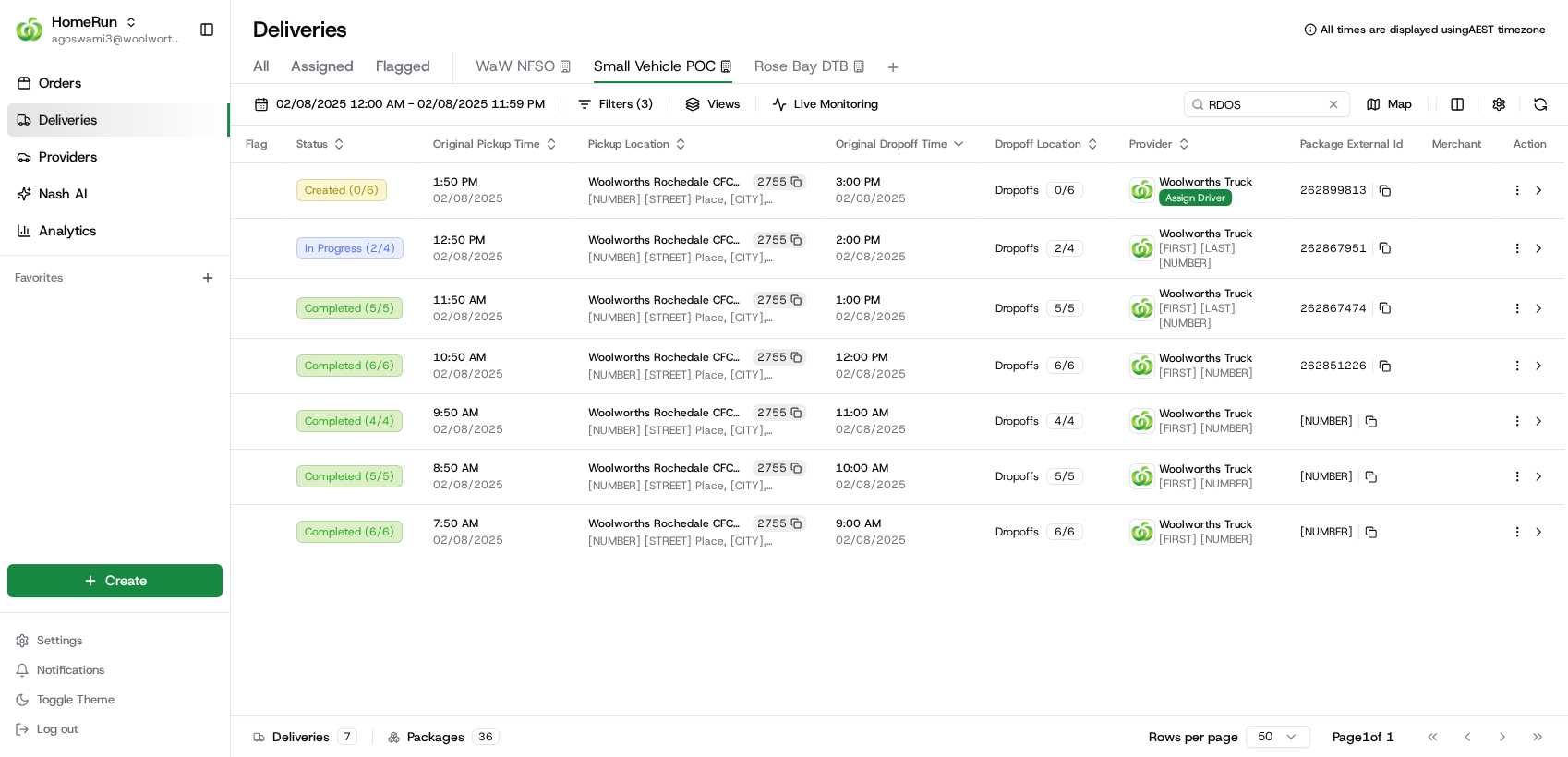 drag, startPoint x: 1249, startPoint y: 101, endPoint x: 1192, endPoint y: 105, distance: 57.140179 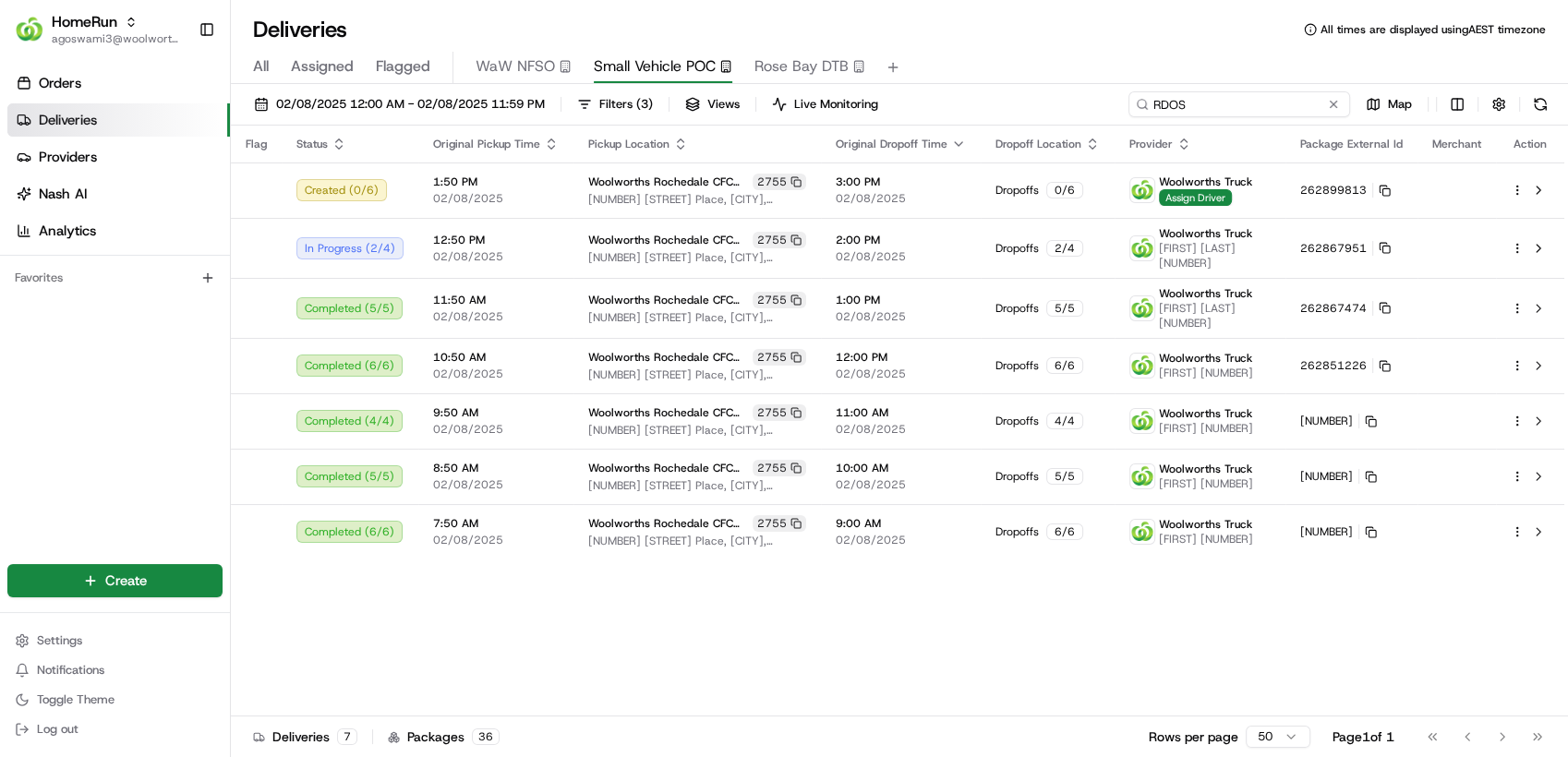 drag, startPoint x: 1208, startPoint y: 102, endPoint x: 1154, endPoint y: 102, distance: 54 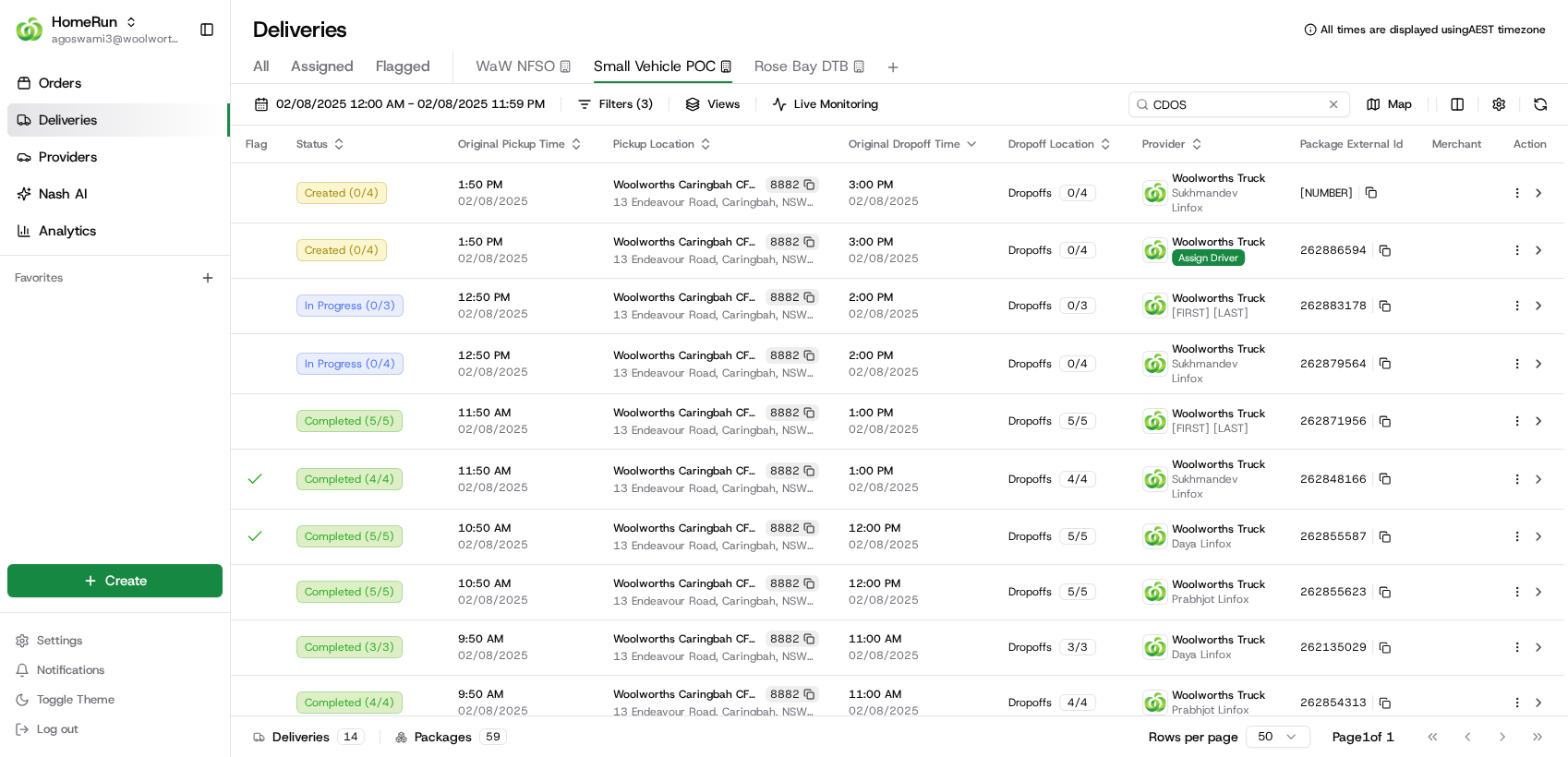 type on "CDOS" 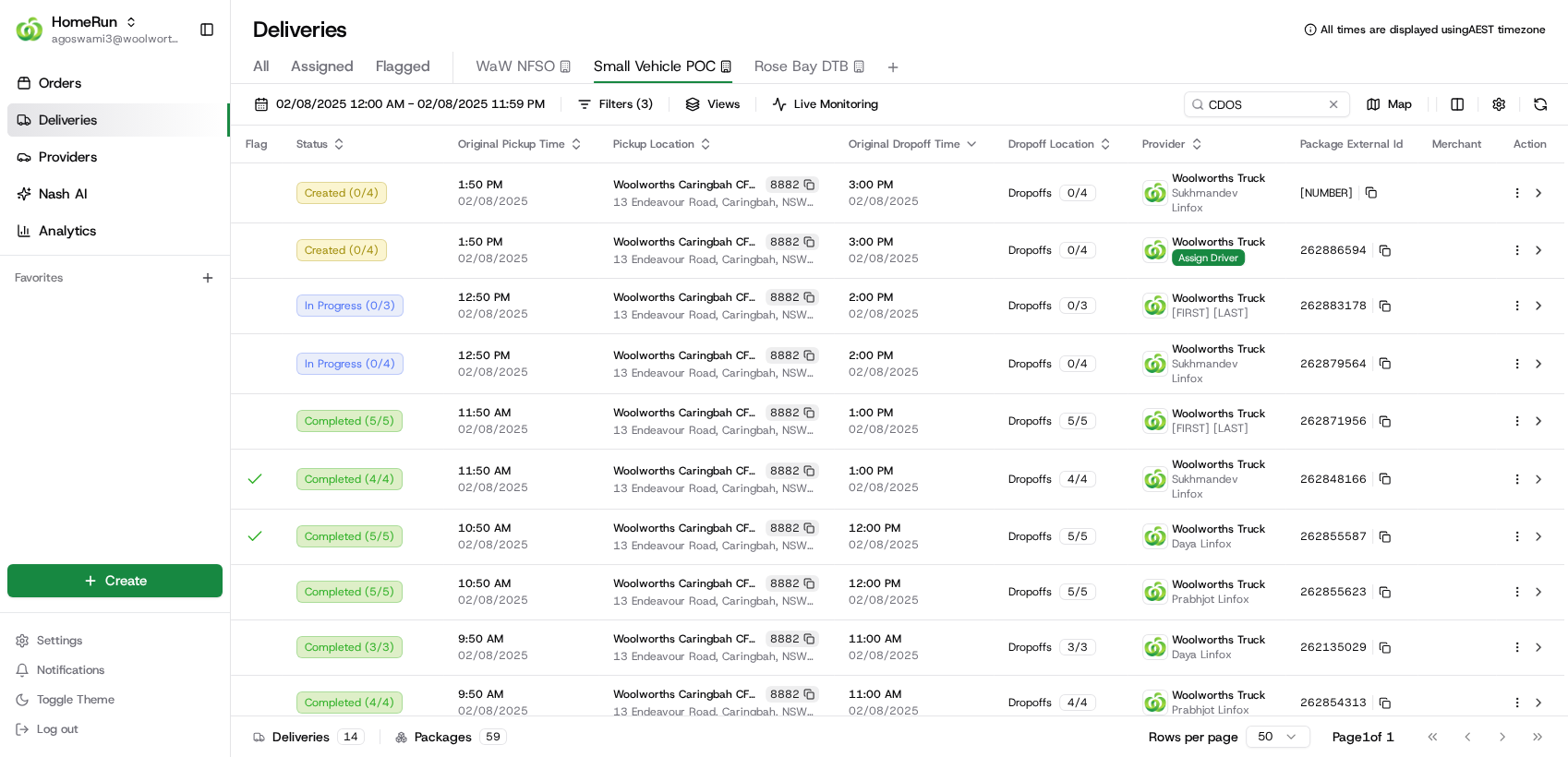 click on "All Assigned Flagged WaW NFSO Small Vehicle POC Rose Bay DTB" at bounding box center [899, 67] 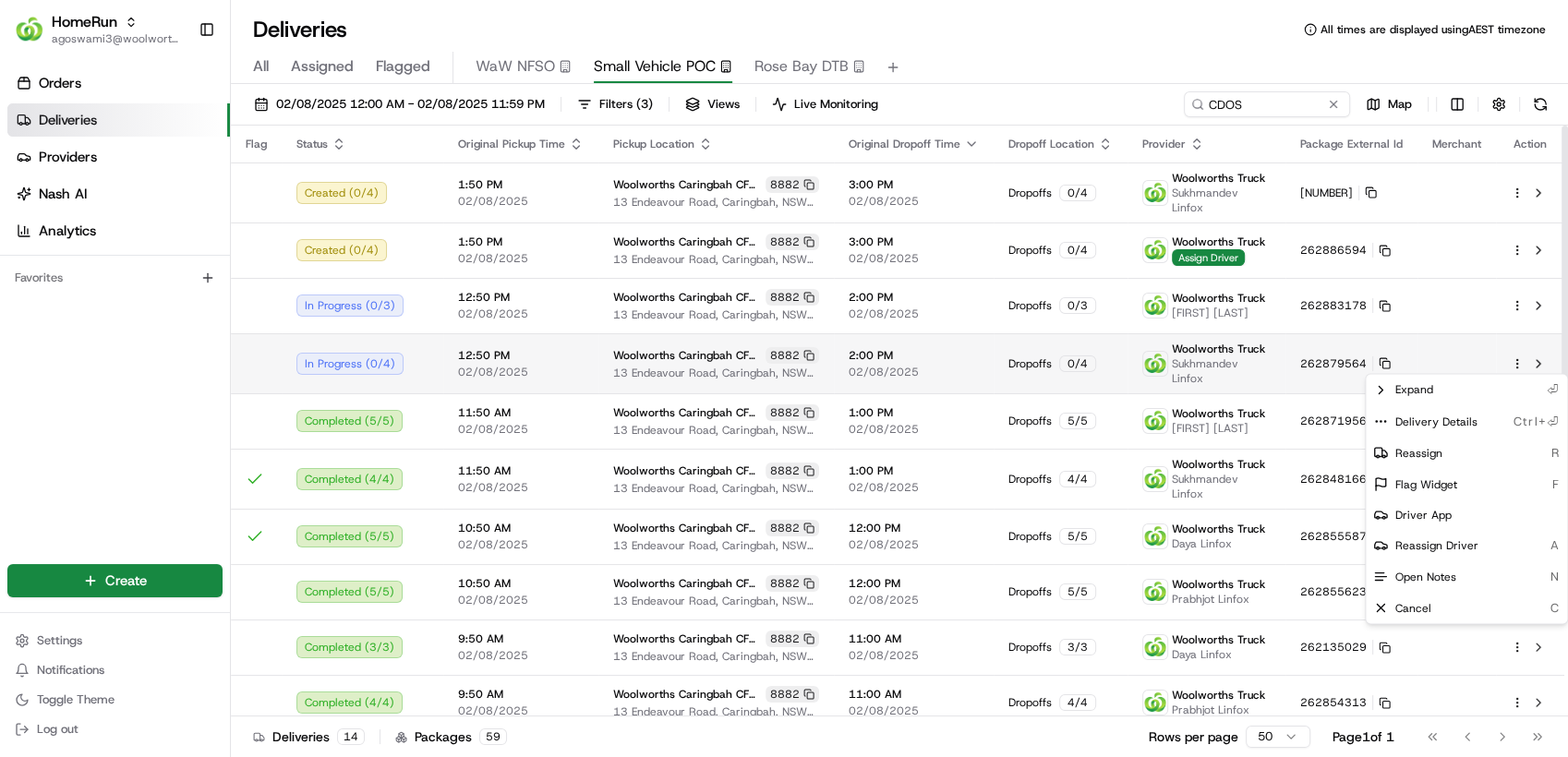 click on "HomeRun agoswami3@woolworths.com.au Toggle Sidebar Orders Deliveries Providers Nash AI Analytics Favorites Main Menu Members & Organization Organization Users Roles Preferences Customization Tracking Orchestration Automations Dispatch Strategy Optimization Strategy Locations Pickup Locations Dropoff Locations Billing Billing Refund Requests Integrations Notification Triggers Webhooks API Keys Request Logs Create Settings Notifications Toggle Theme Log out Deliveries All times are displayed using  AEST   timezone All Assigned Flagged WaW NFSO Small Vehicle POC Rose Bay DTB 02/08/2025 12:00 AM - 02/08/2025 11:59 PM Filters ( 3 ) Views Live Monitoring CDOS Map Flag Status Original Pickup Time Pickup Location Original Dropoff Time Dropoff Location Provider Package External Id Merchant Action Created ( 0 / 4 ) 1:50 PM 02/08/2025 Woolworths Caringbah CFC (CDOS) 8882 13 Endeavour Road, Caringbah, NSW 2229, AU 3:00 PM 02/08/2025 Dropoffs 0  /  4 Woolworths Truck Sukhmandev Linfox 262882286 Created ( 0" at bounding box center (784, 378) 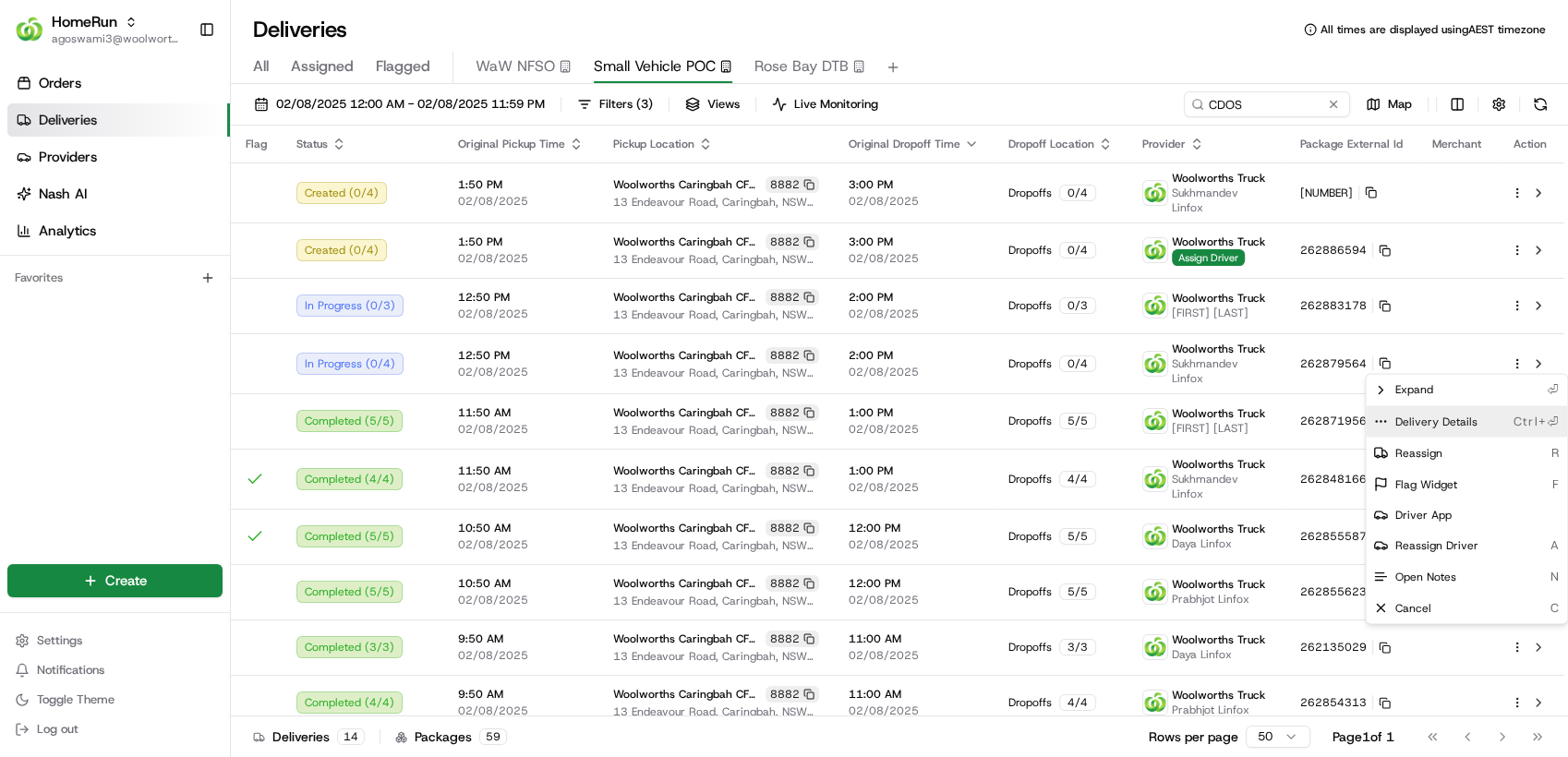 click on "Delivery Details Ctrl+⏎" at bounding box center (1466, 421) 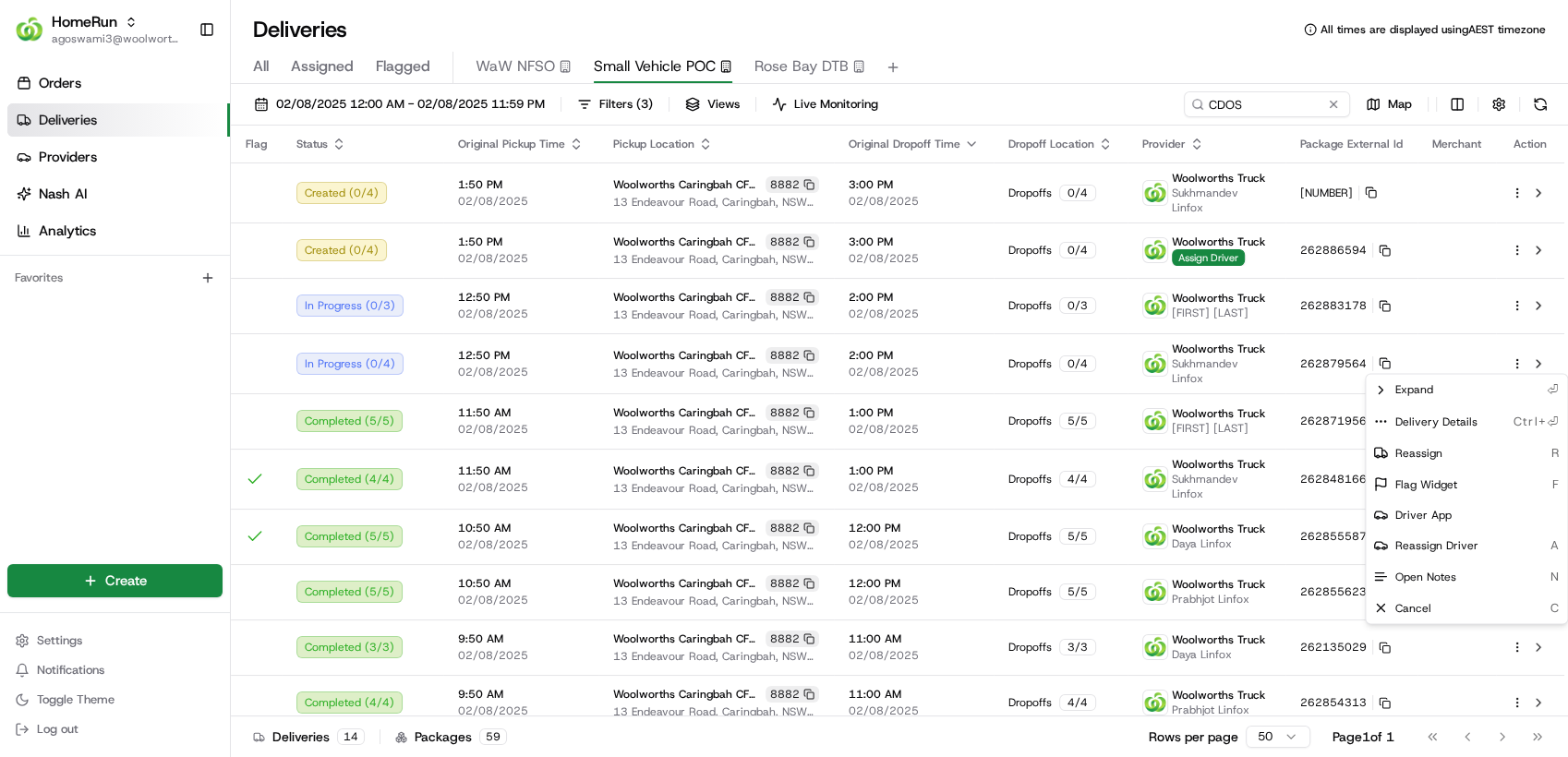 click on "HomeRun agoswami3@woolworths.com.au Toggle Sidebar Orders Deliveries Providers Nash AI Analytics Favorites Main Menu Members & Organization Organization Users Roles Preferences Customization Tracking Orchestration Automations Dispatch Strategy Optimization Strategy Locations Pickup Locations Dropoff Locations Billing Billing Refund Requests Integrations Notification Triggers Webhooks API Keys Request Logs Create Settings Notifications Toggle Theme Log out Deliveries All times are displayed using  AEST   timezone All Assigned Flagged WaW NFSO Small Vehicle POC Rose Bay DTB 02/08/2025 12:00 AM - 02/08/2025 11:59 PM Filters ( 3 ) Views Live Monitoring CDOS Map Flag Status Original Pickup Time Pickup Location Original Dropoff Time Dropoff Location Provider Package External Id Merchant Action Created ( 0 / 4 ) 1:50 PM 02/08/2025 Woolworths Caringbah CFC (CDOS) 8882 13 Endeavour Road, Caringbah, NSW 2229, AU 3:00 PM 02/08/2025 Dropoffs 0  /  4 Woolworths Truck Sukhmandev Linfox 262882286 Created ( 0" at bounding box center (784, 378) 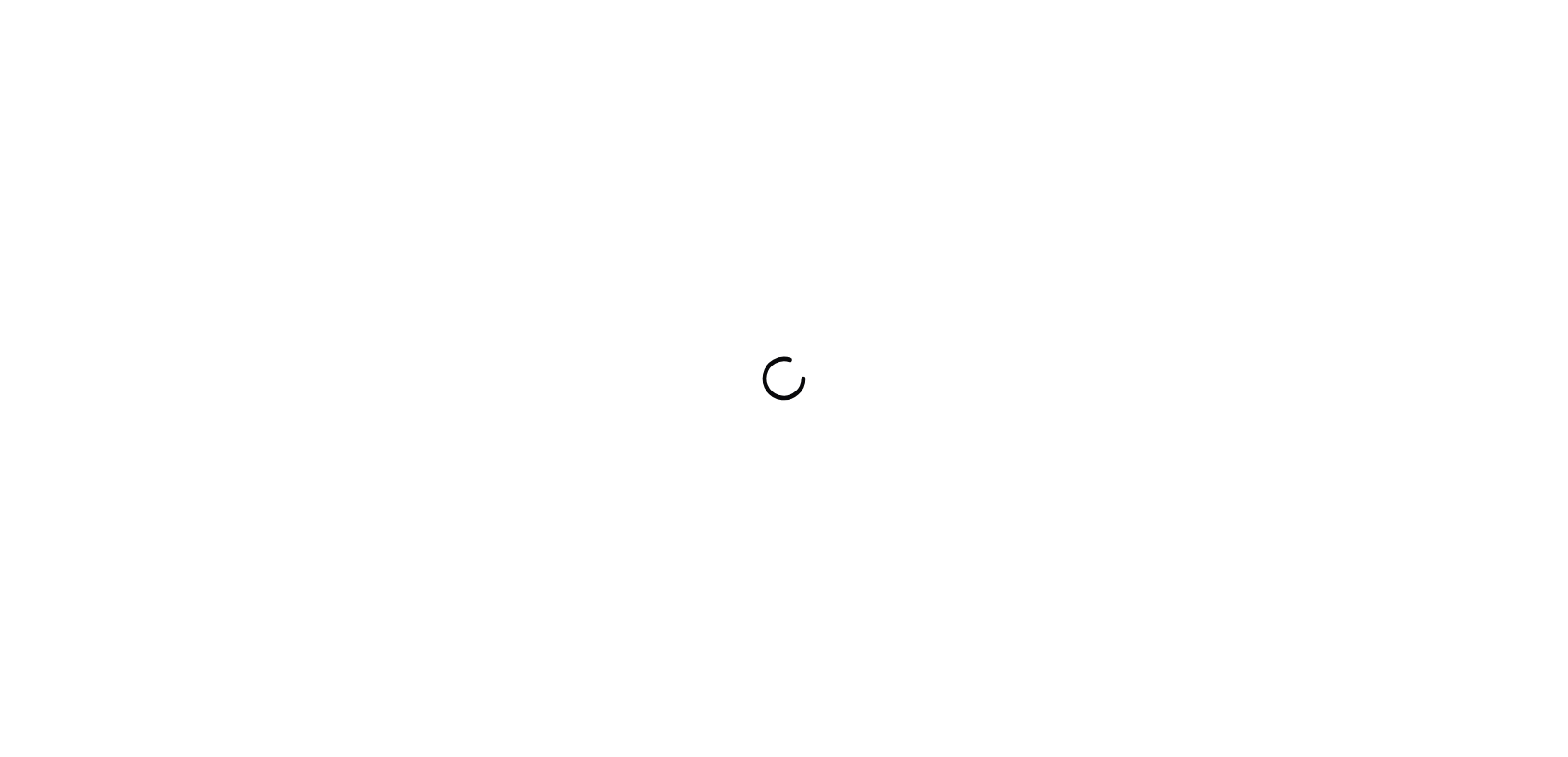 scroll, scrollTop: 0, scrollLeft: 0, axis: both 